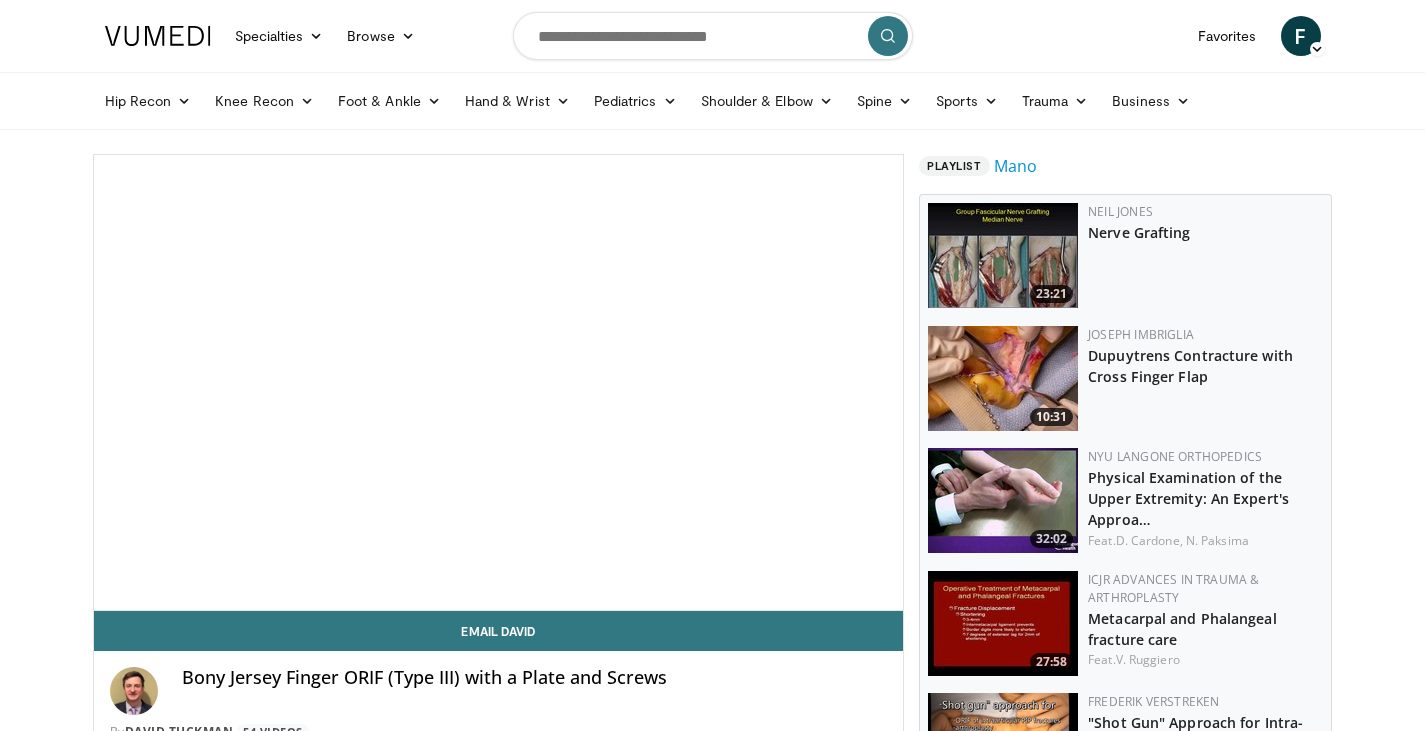 scroll, scrollTop: 0, scrollLeft: 0, axis: both 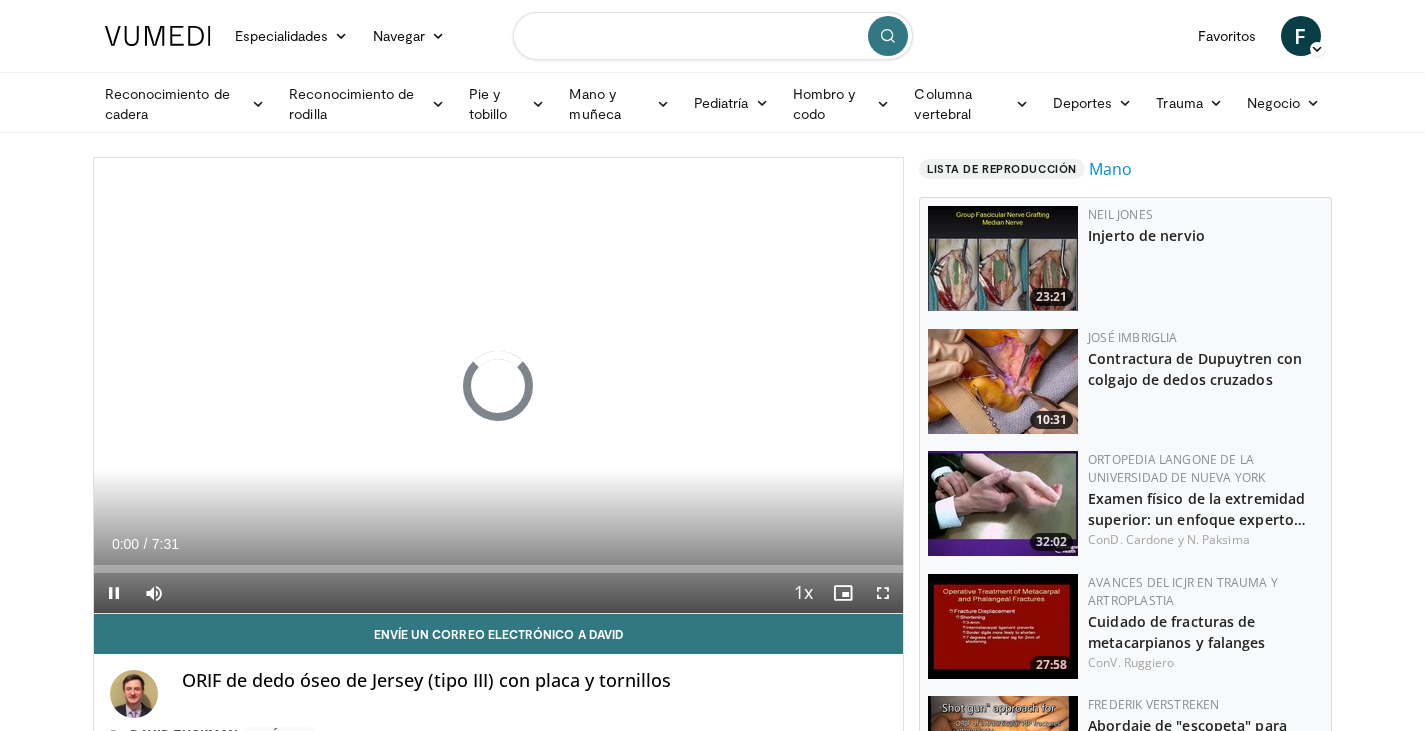 click at bounding box center [713, 36] 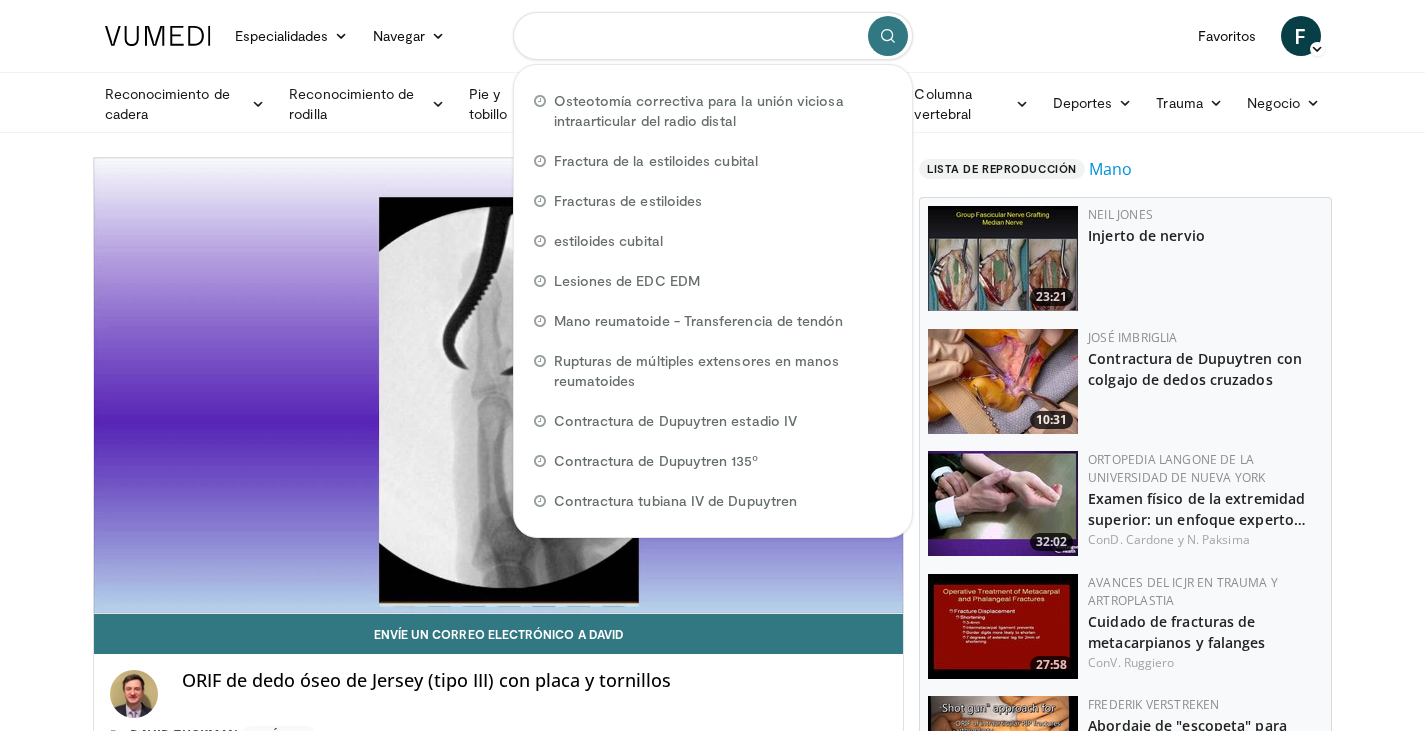 paste on "**********" 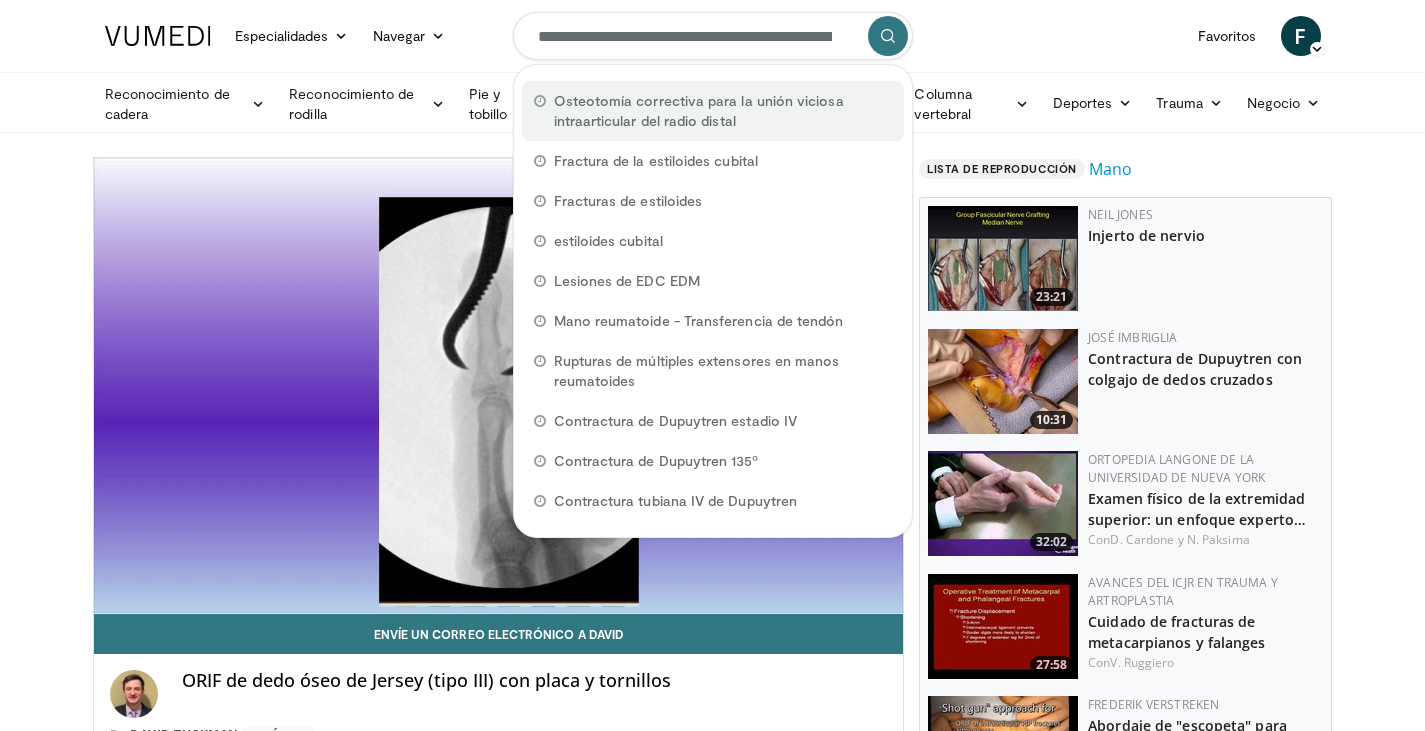 scroll, scrollTop: 0, scrollLeft: 123, axis: horizontal 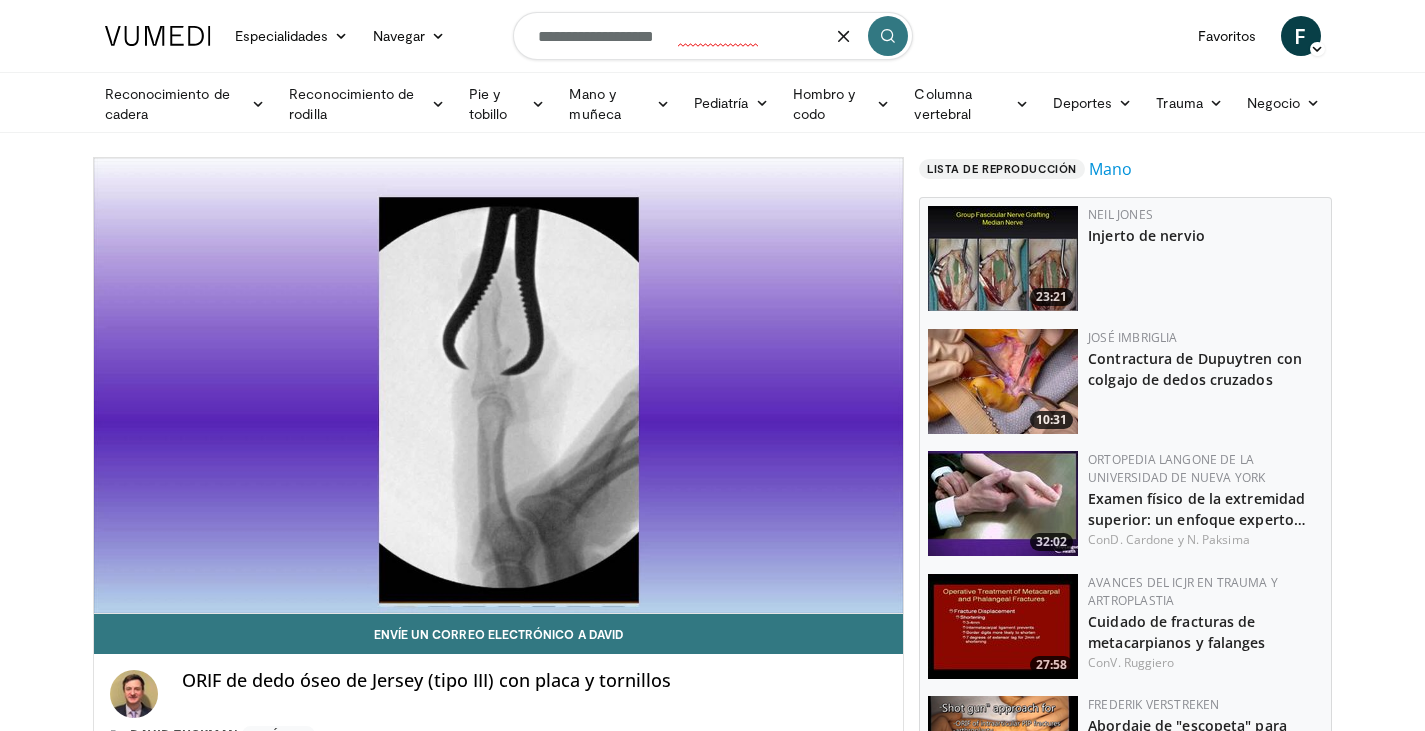 type on "**********" 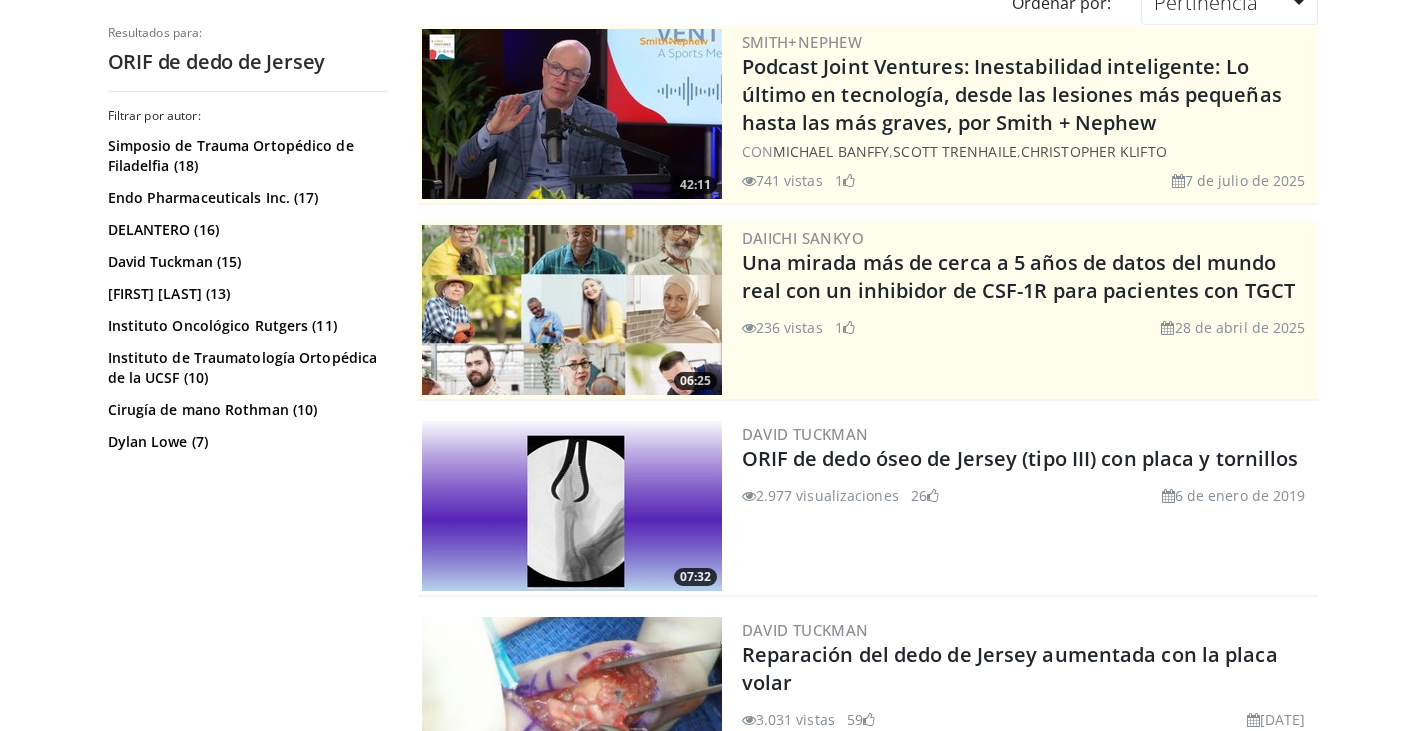 scroll, scrollTop: 500, scrollLeft: 0, axis: vertical 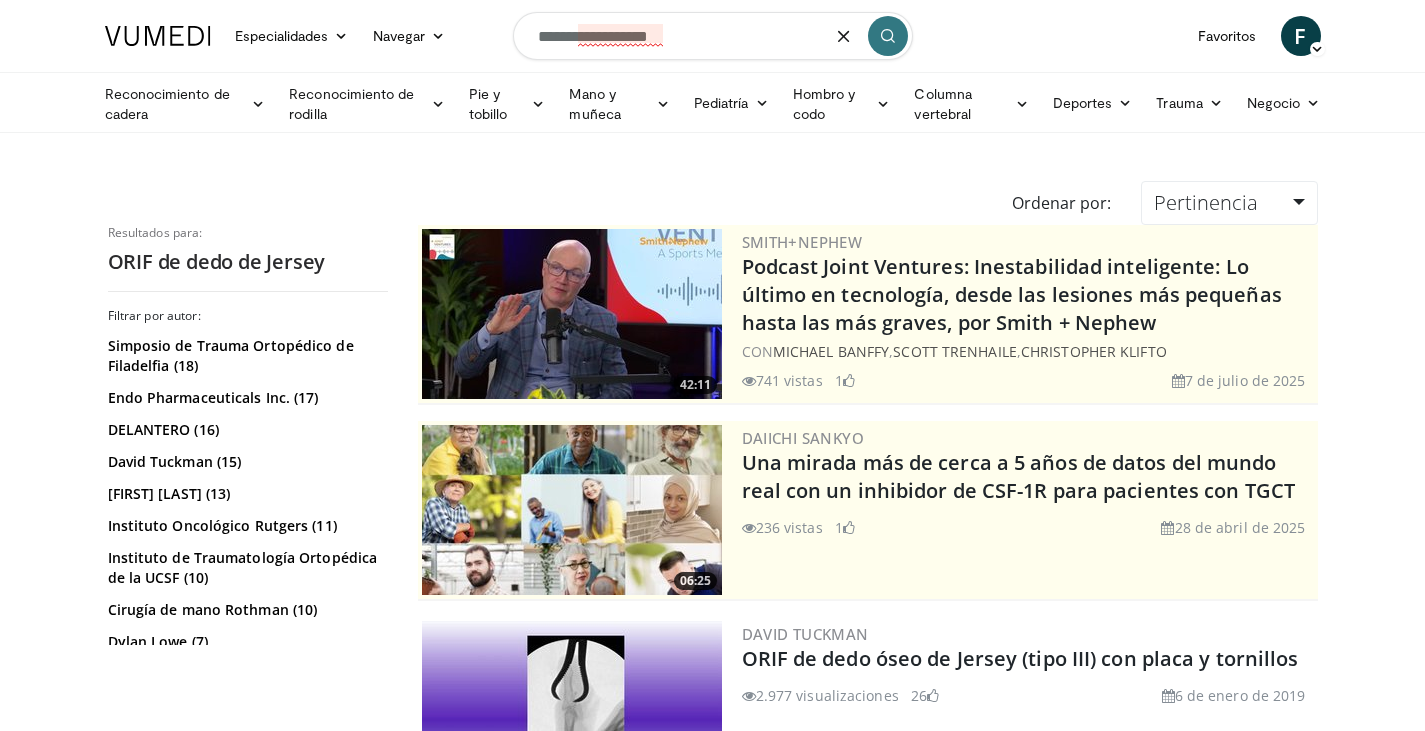 drag, startPoint x: 699, startPoint y: 33, endPoint x: 634, endPoint y: 27, distance: 65.27634 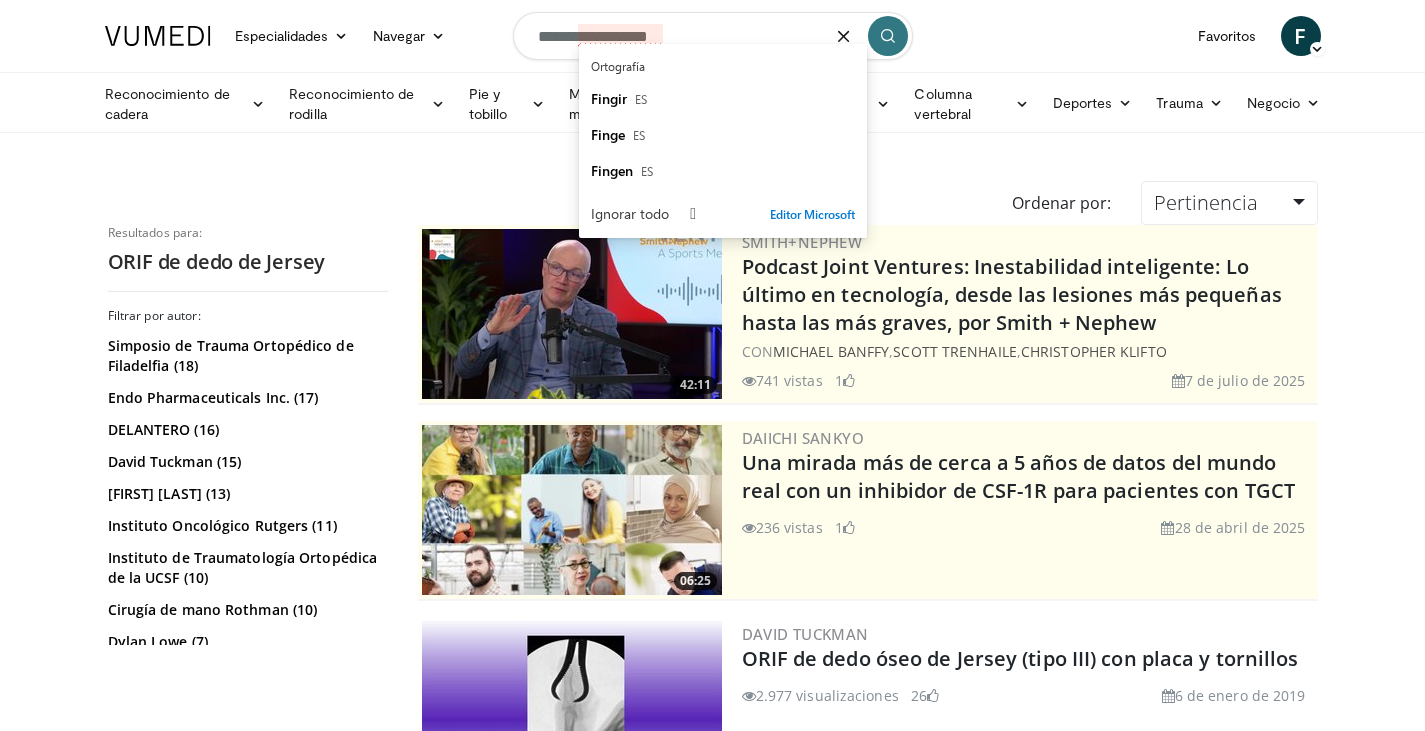 type on "**********" 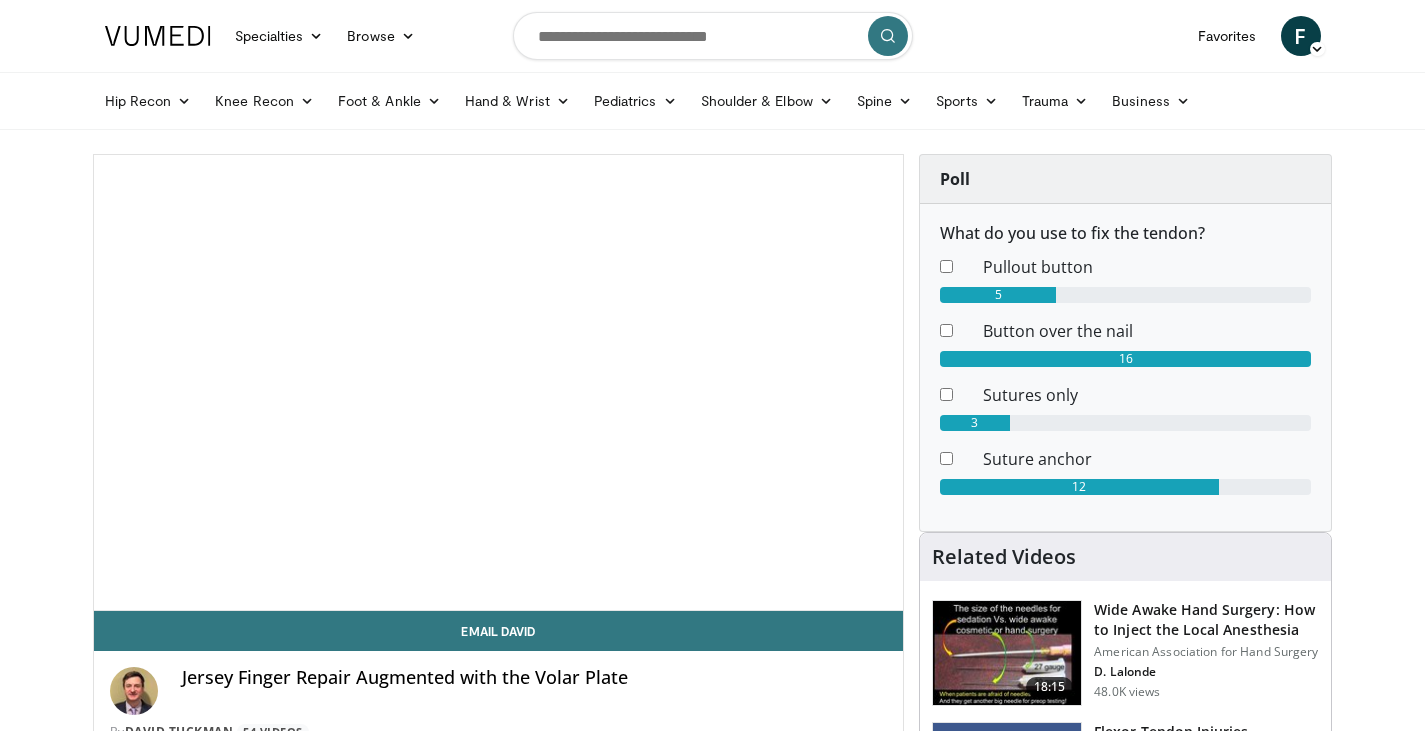scroll, scrollTop: 0, scrollLeft: 0, axis: both 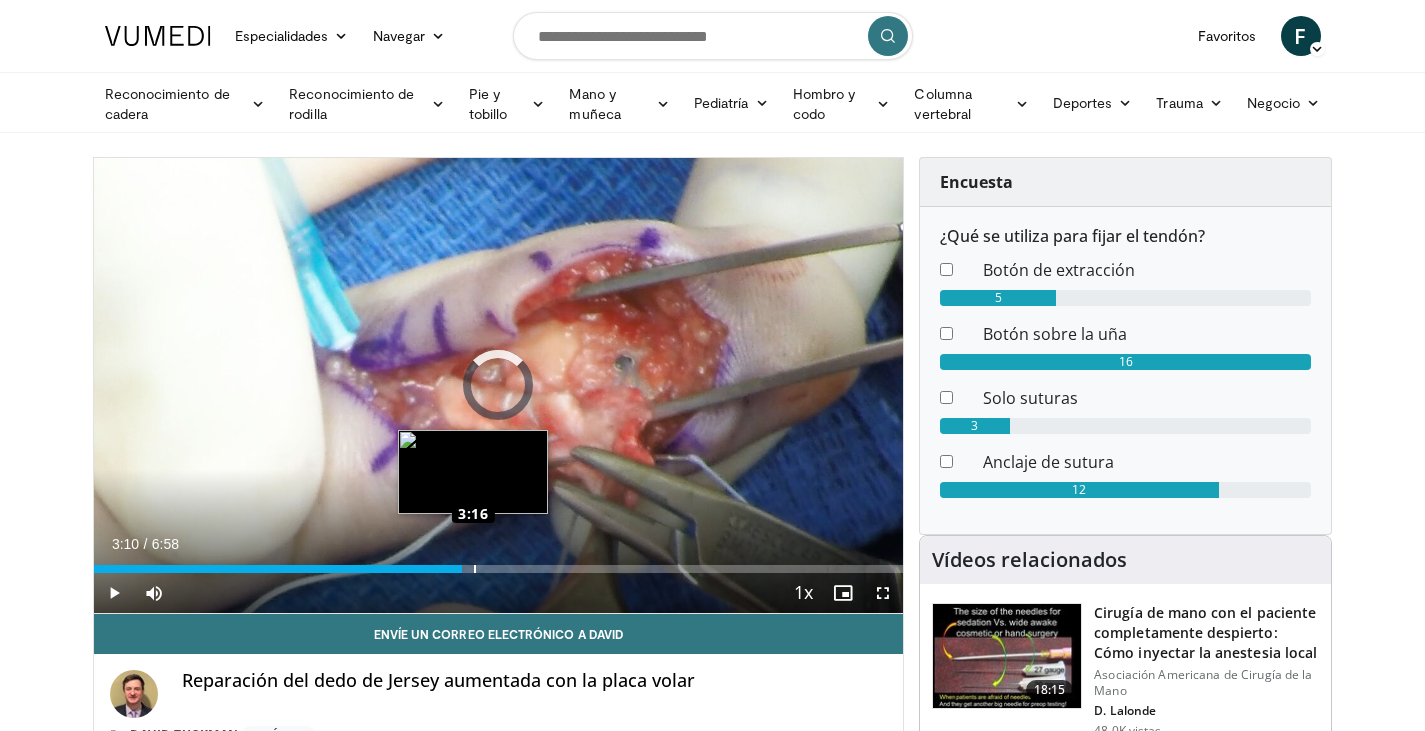 drag, startPoint x: 462, startPoint y: 558, endPoint x: 473, endPoint y: 558, distance: 11 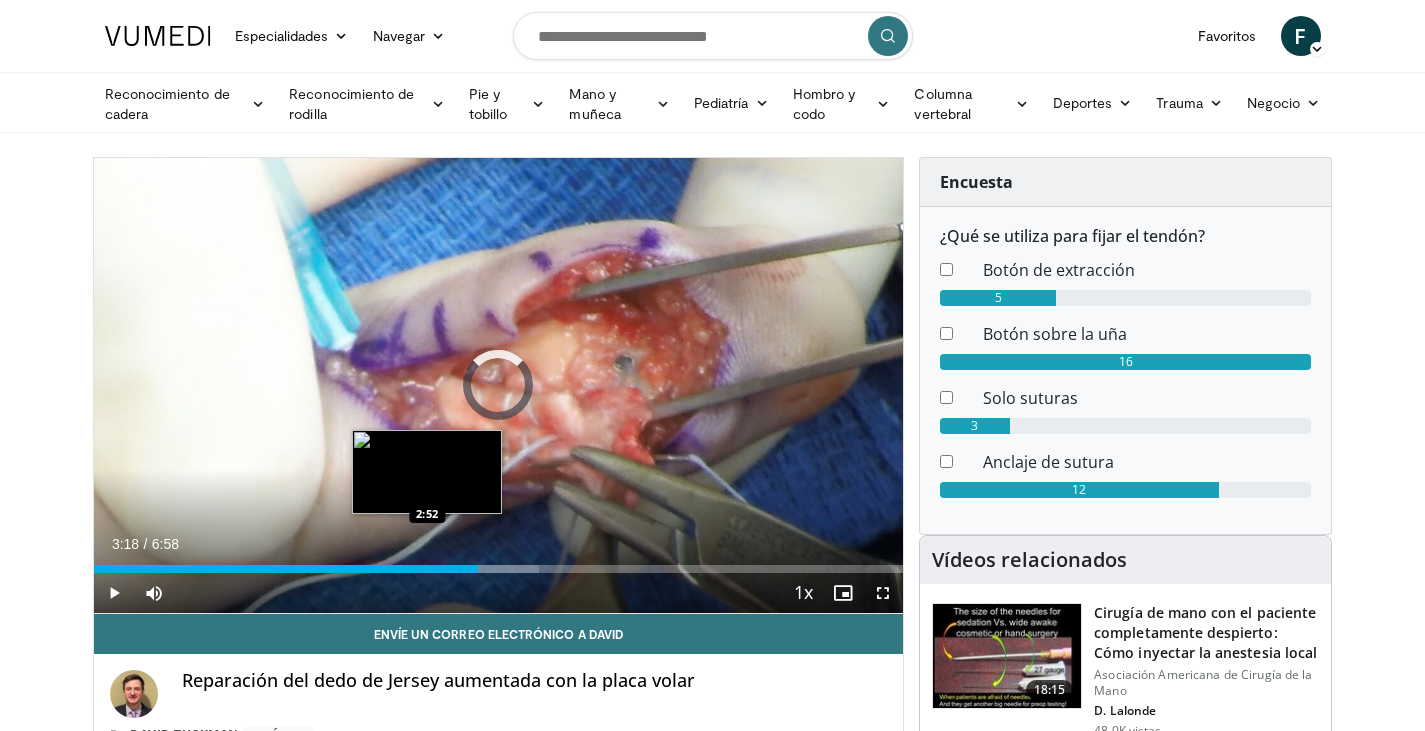 click on "3:18" at bounding box center [286, 569] 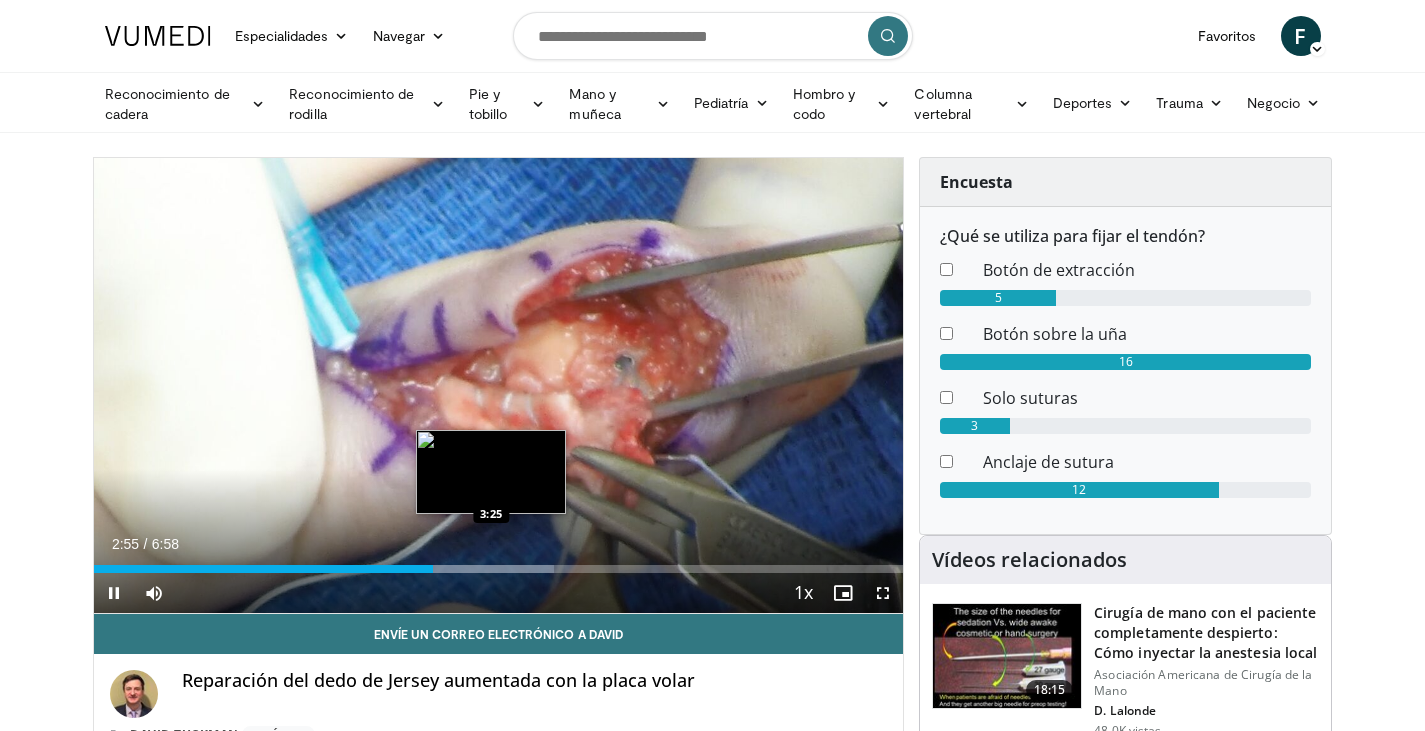 click at bounding box center (488, 569) 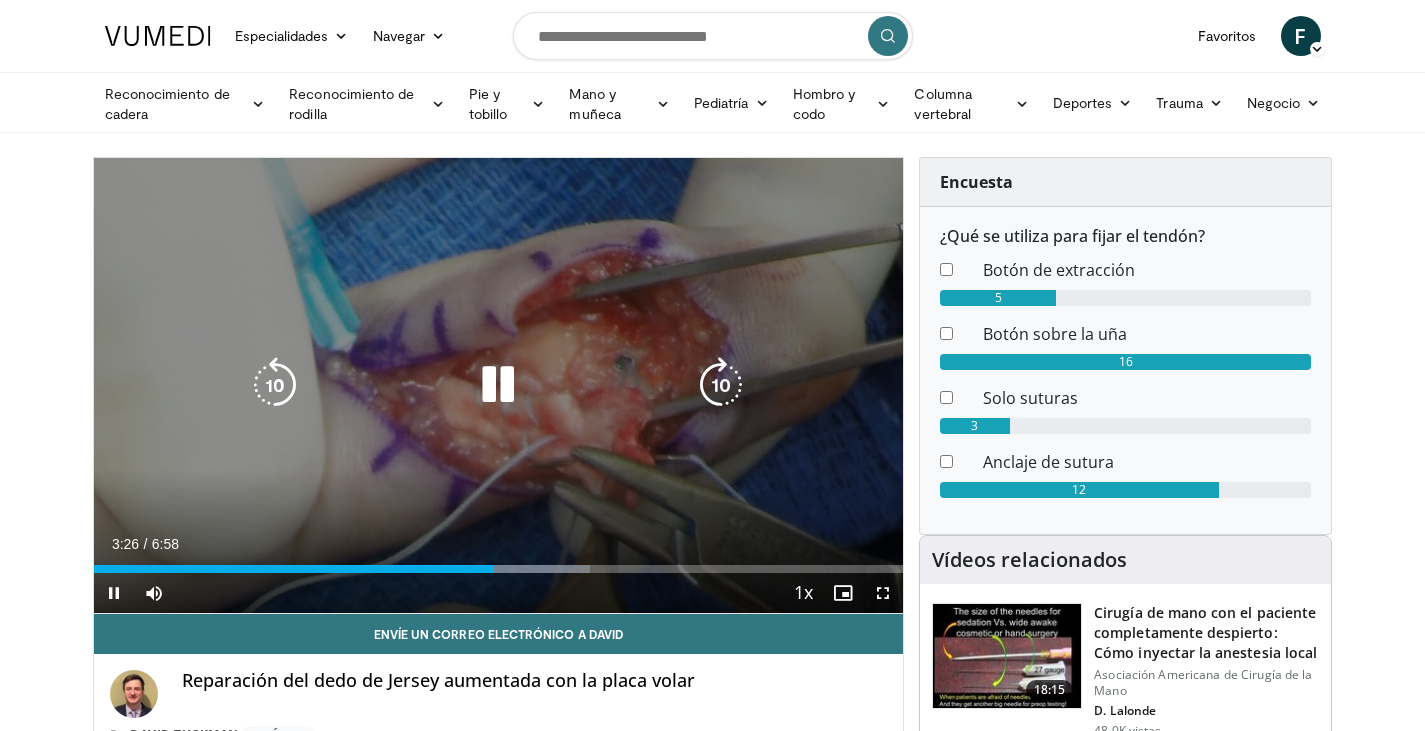 click on "**********" at bounding box center (499, 386) 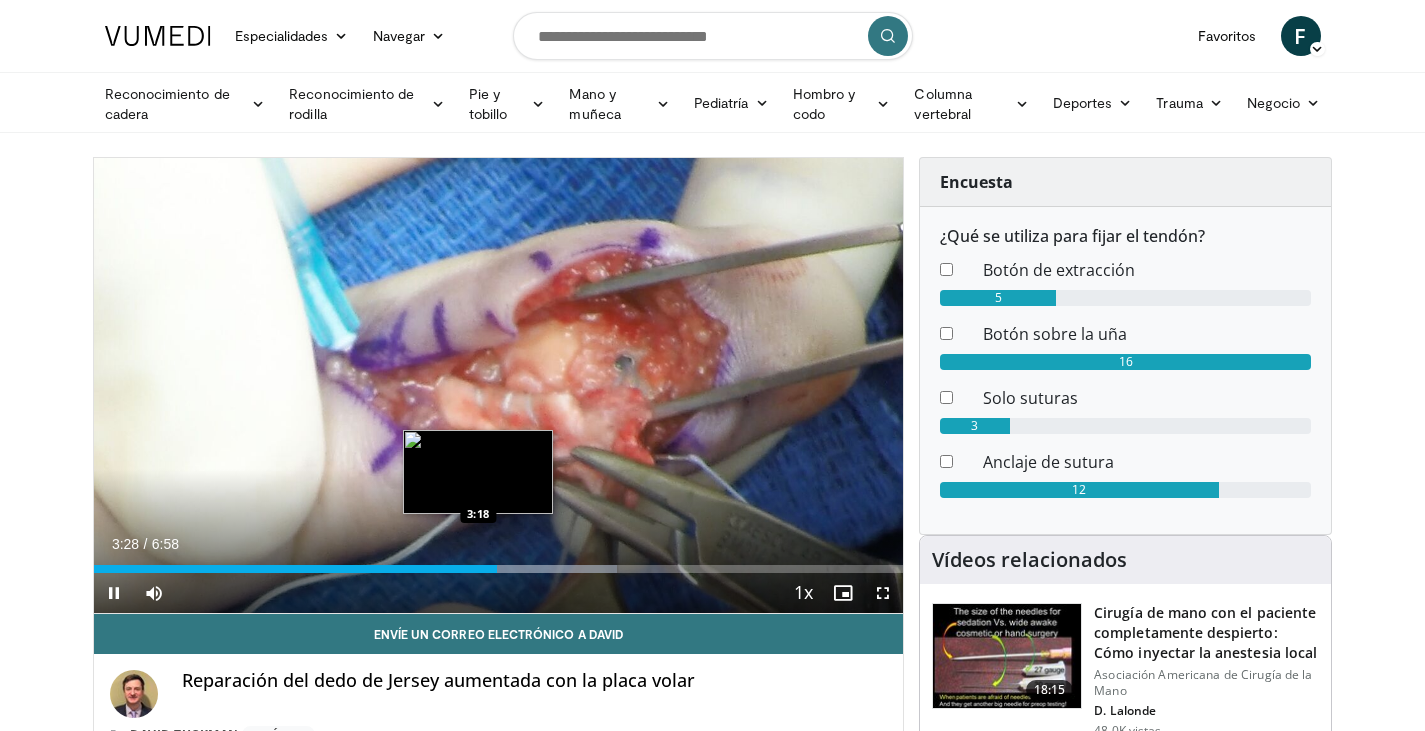 click on "3:28" at bounding box center (295, 569) 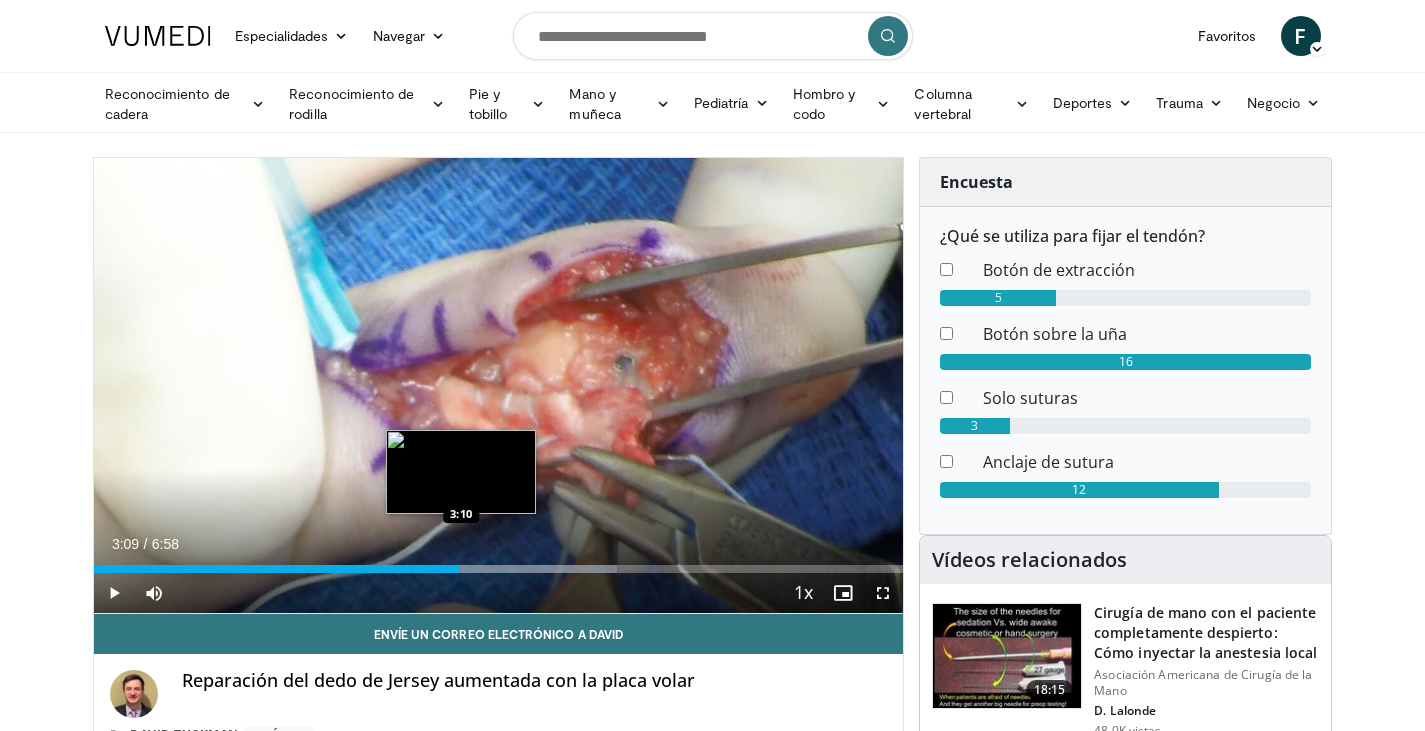 click on "Loaded :  64.62% 3:09 3:10" at bounding box center (499, 563) 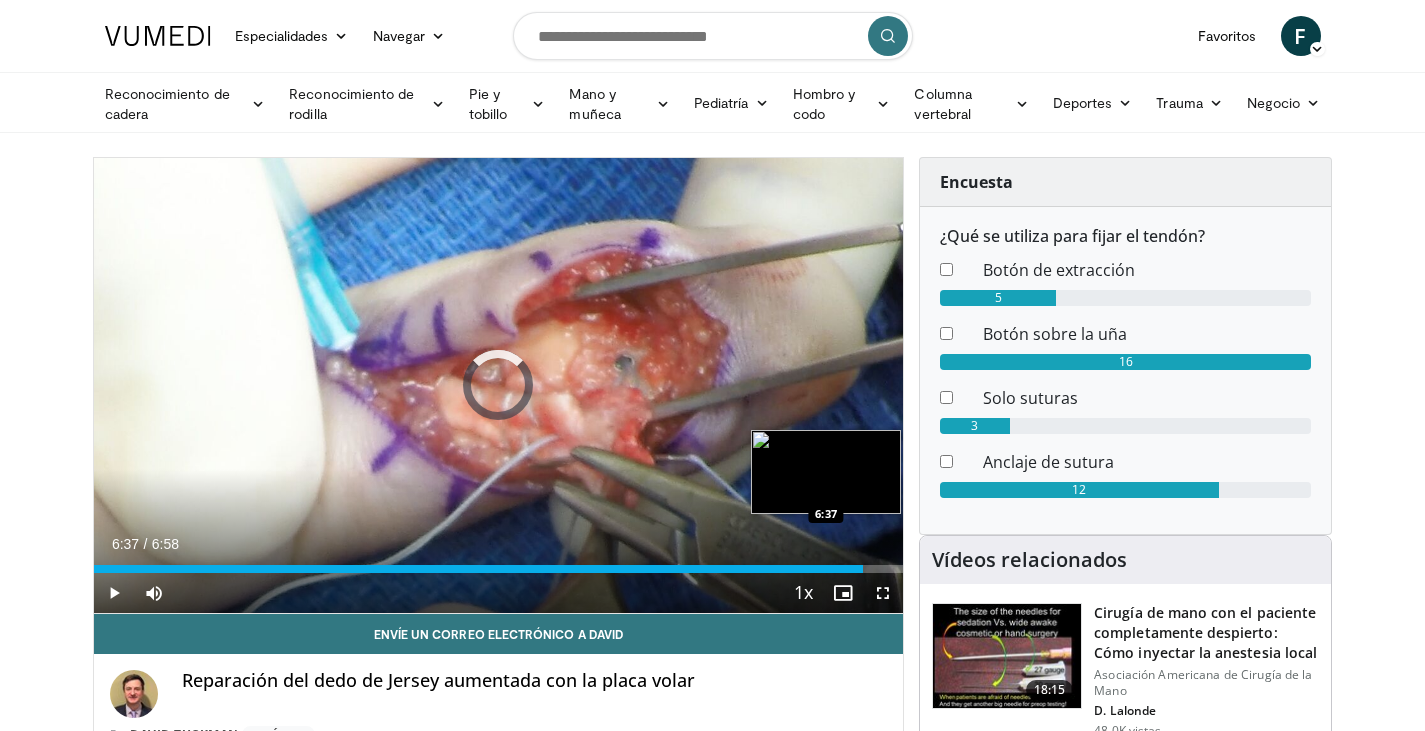 click on "Loaded :  64.62% 6:37 6:37" at bounding box center (499, 563) 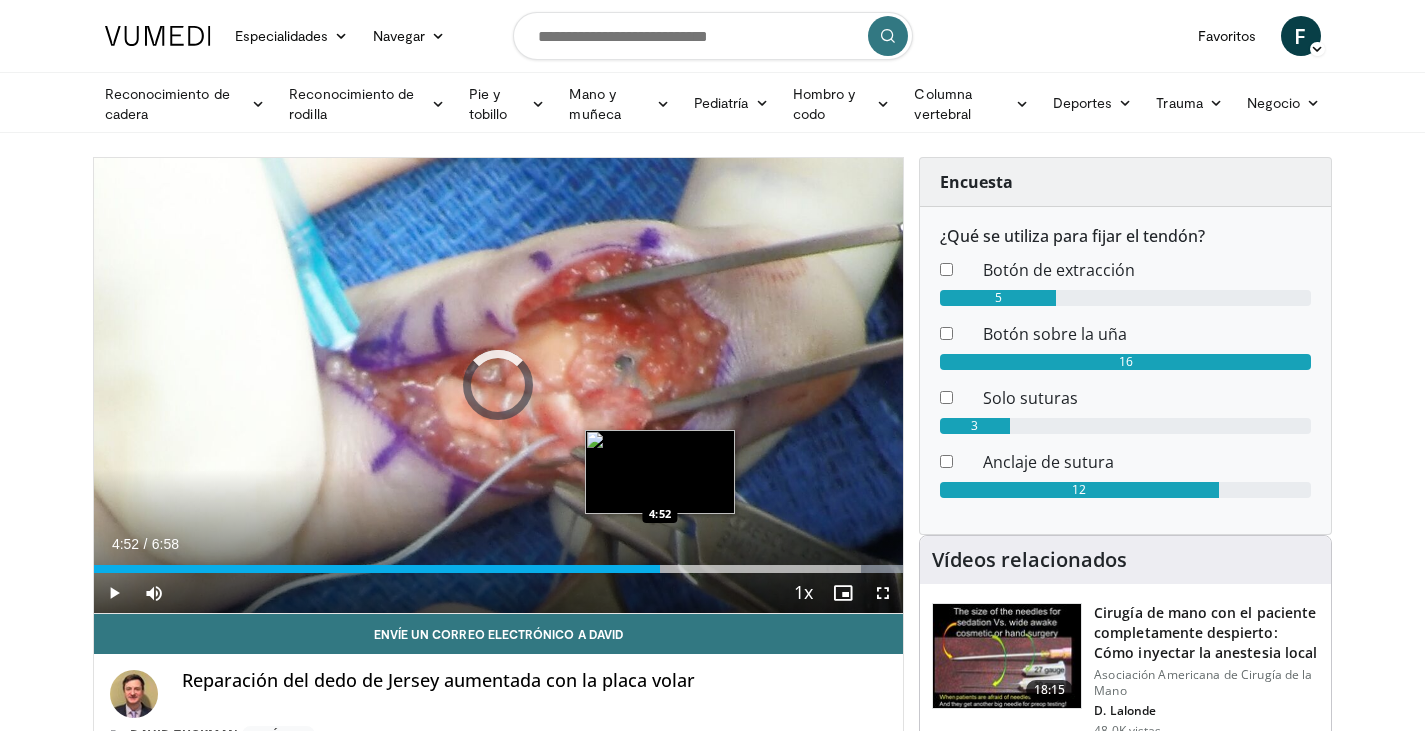 click on "Loaded :  100.00% 4:52 4:52" at bounding box center (499, 569) 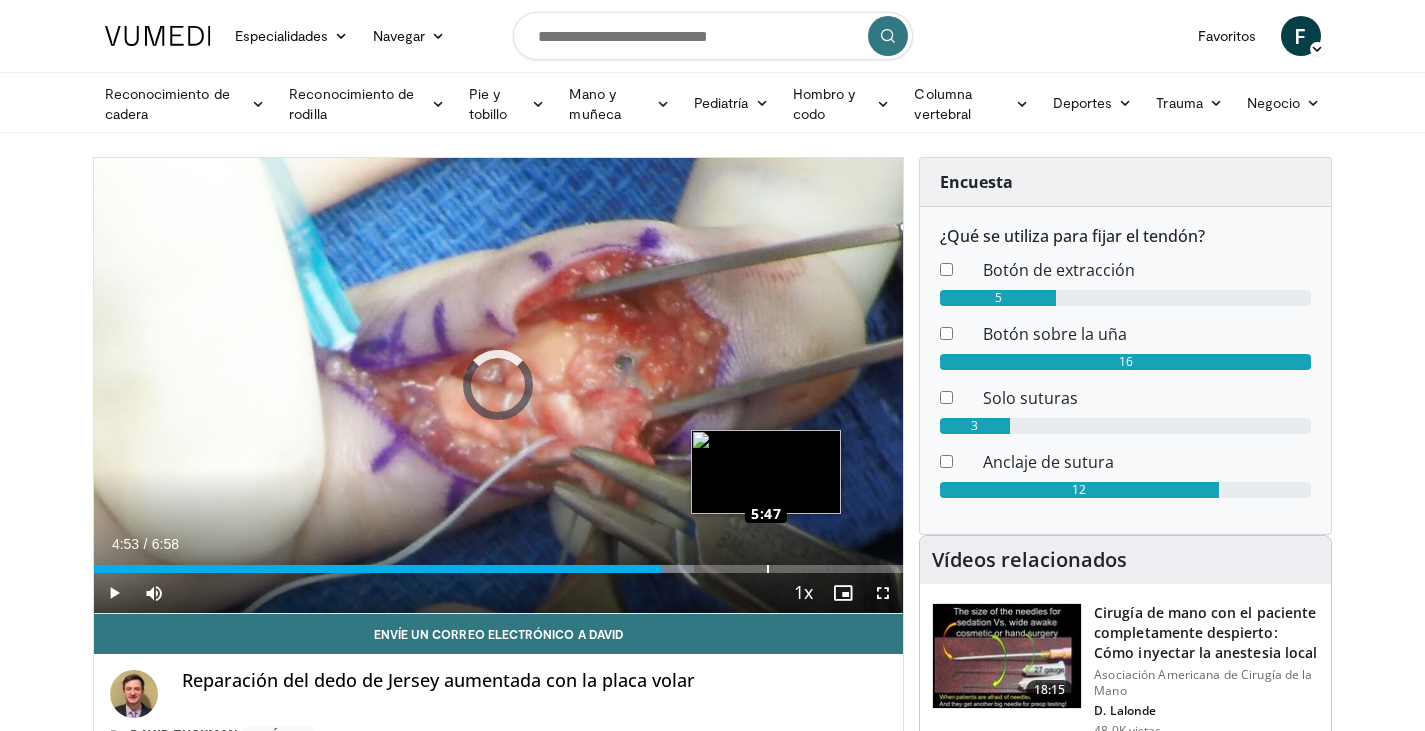 click on "Loaded :  74.19% 5:46 5:47" at bounding box center (499, 569) 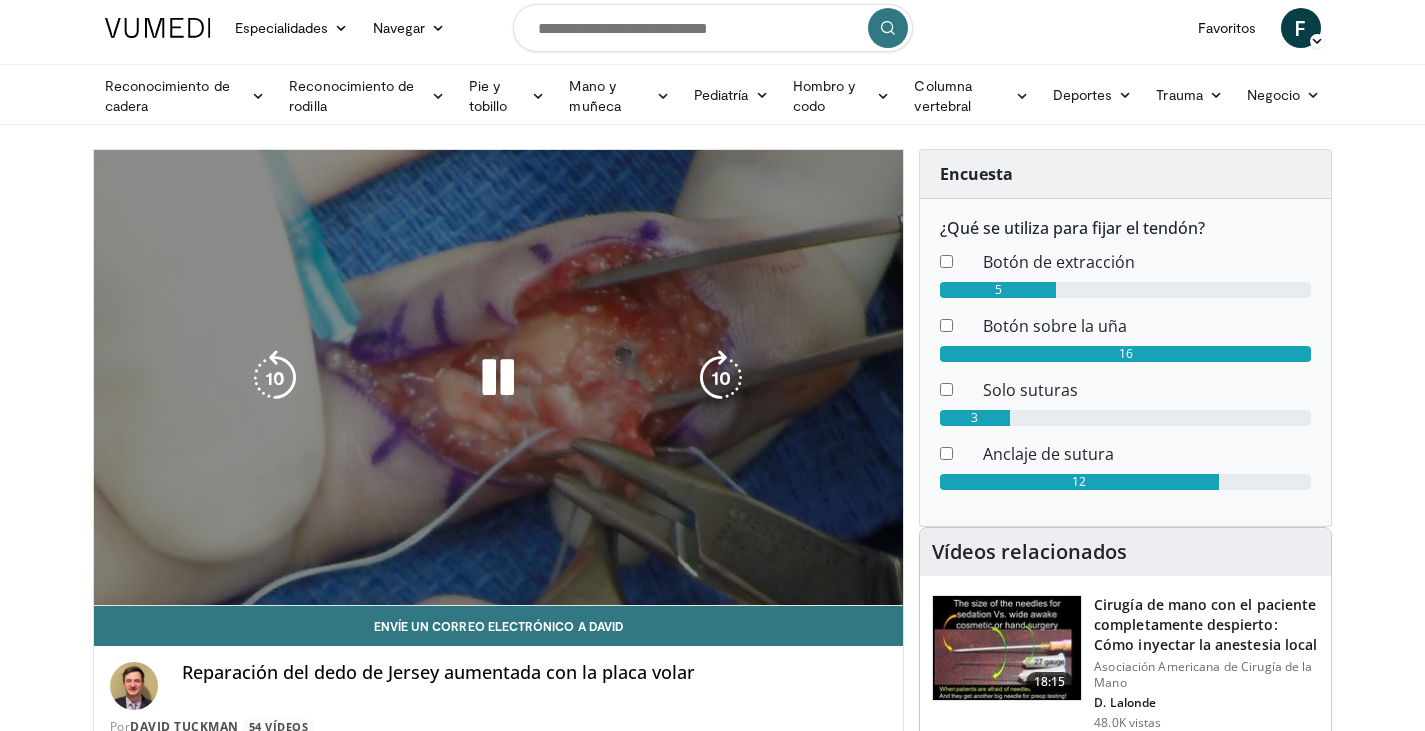 scroll, scrollTop: 0, scrollLeft: 0, axis: both 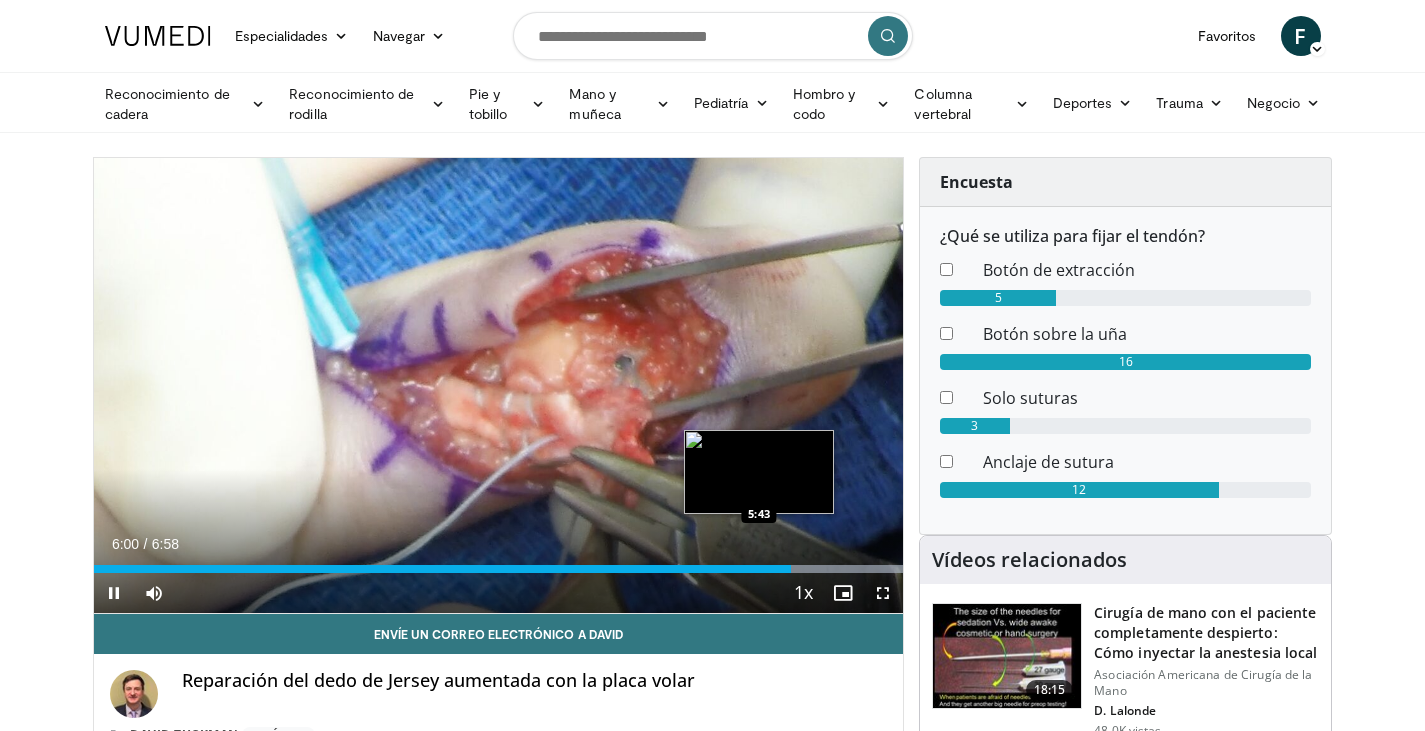 click on "Loaded :  100.00% 6:00 5:43" at bounding box center [499, 569] 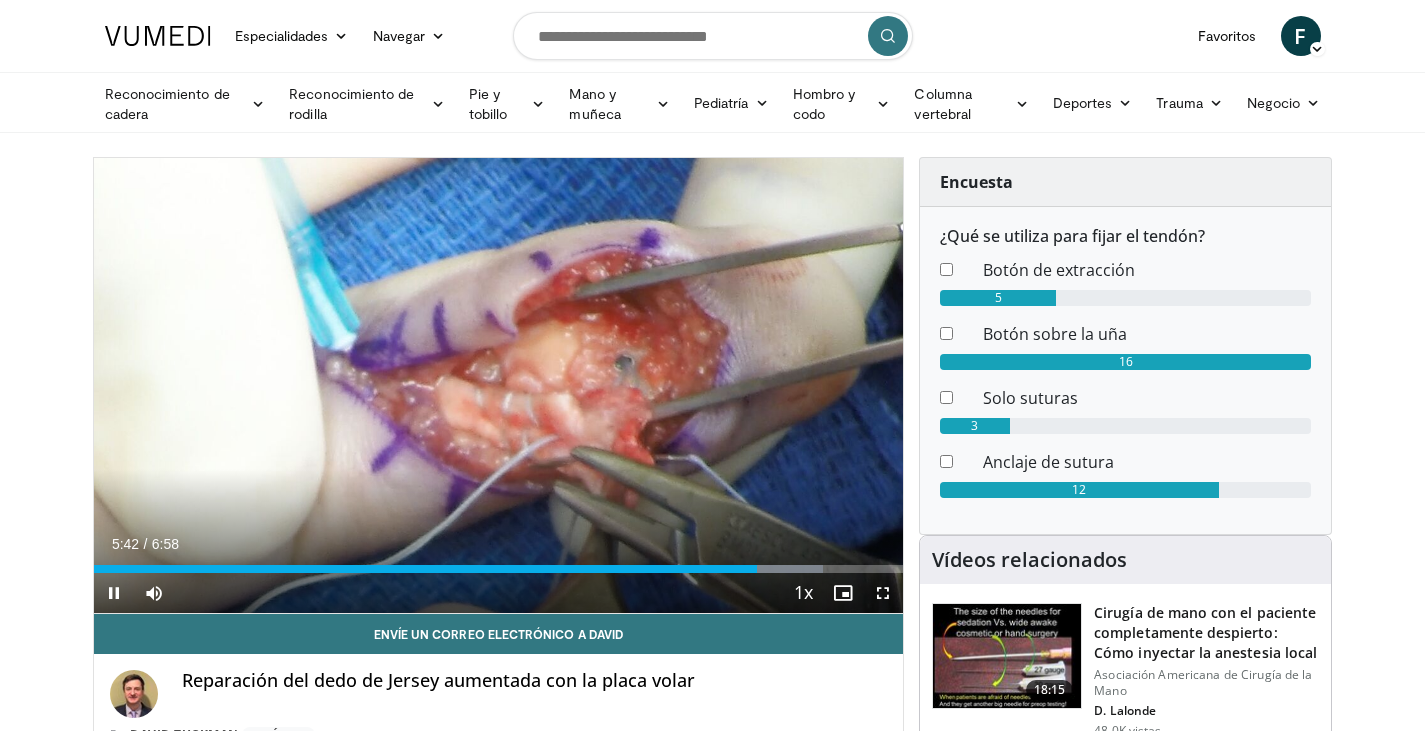click on "Current Time  5:42 / Duration  6:58 Pause Skip Backward Skip Forward Mute Loaded :  90.11% 5:42 5:21 Stream Type  LIVE Seek to live, currently behind live LIVE   1x Playback Rate 0.5x 0.75x 1x , selected 1.25x 1.5x 1.75x 2x Chapters Chapters Descriptions descriptions off , selected Captions captions settings , opens captions settings dialog captions off , selected Audio Track en (Main) , selected Fullscreen Enable picture-in-picture mode" at bounding box center [499, 593] 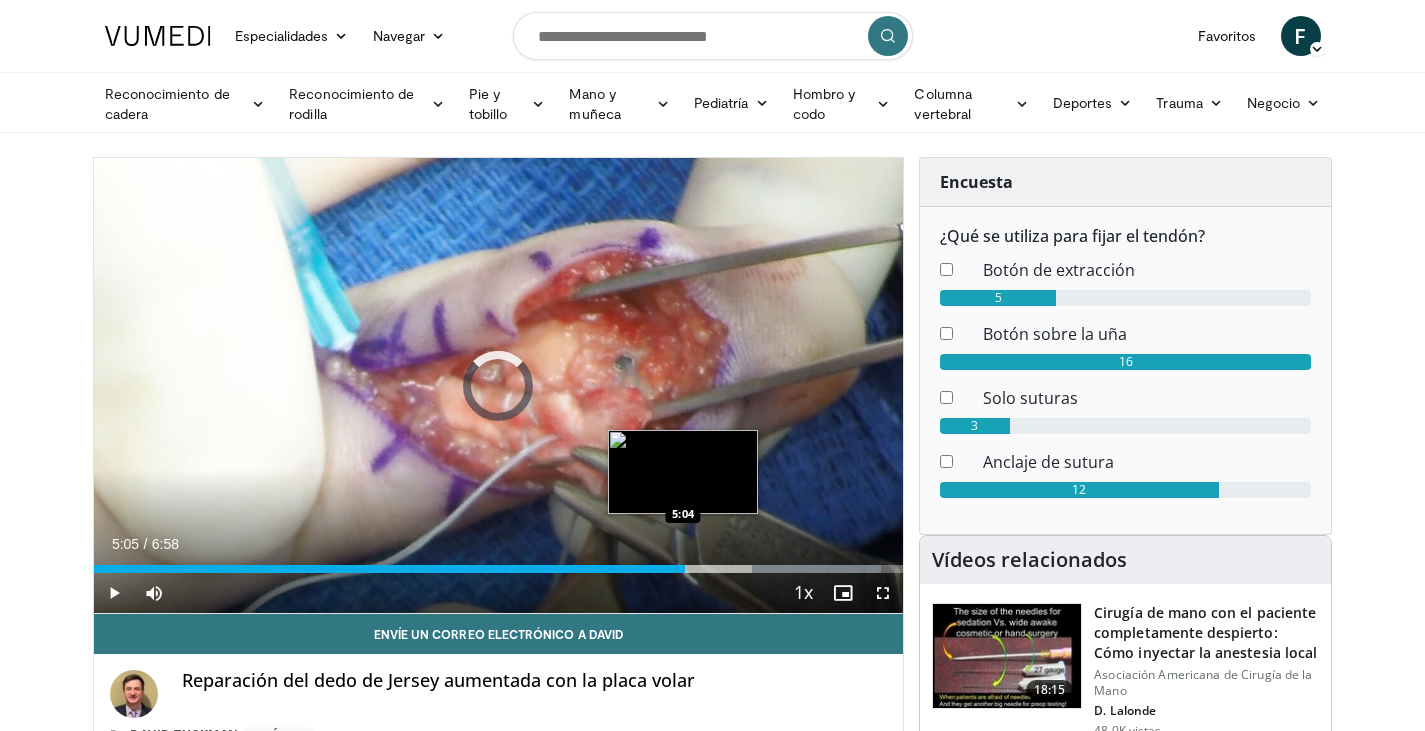 click on "Loaded :  97.23% 5:05 5:04" at bounding box center [499, 569] 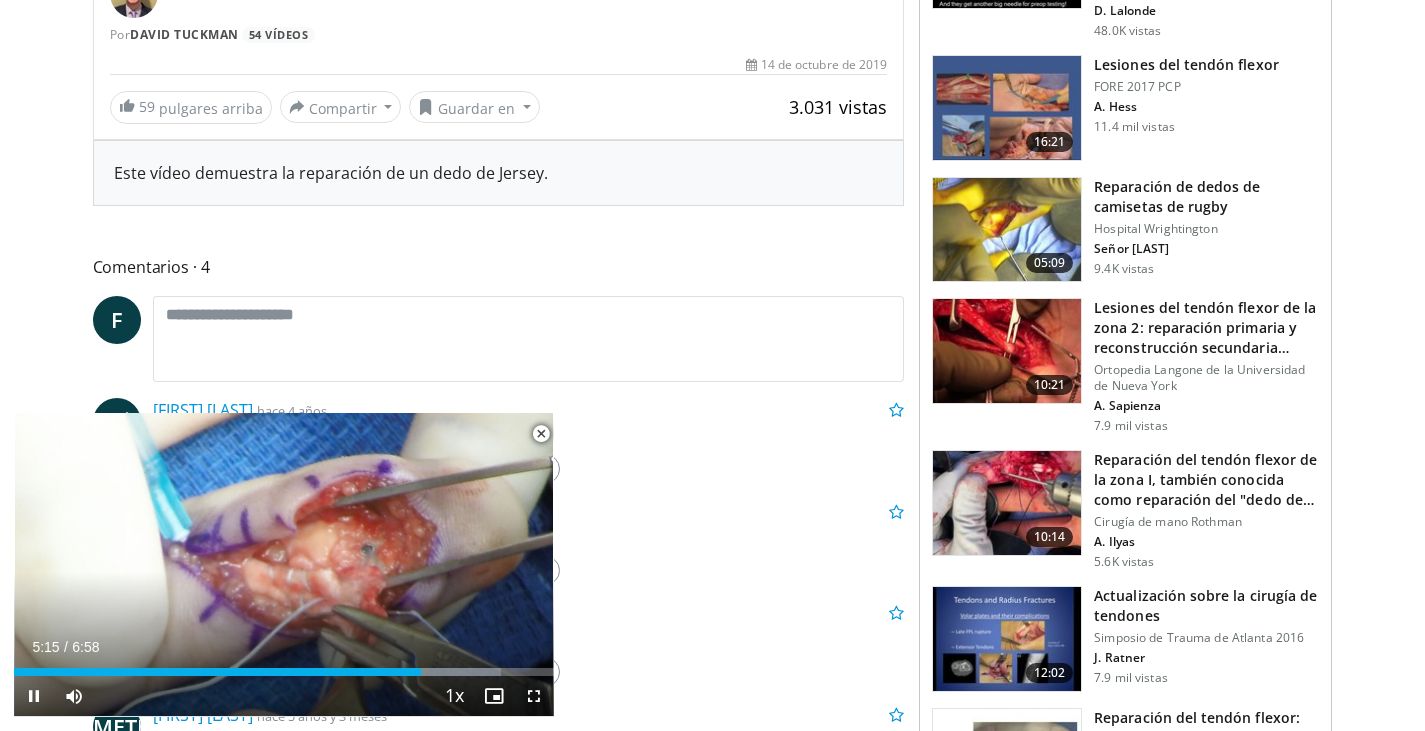 click at bounding box center [541, 434] 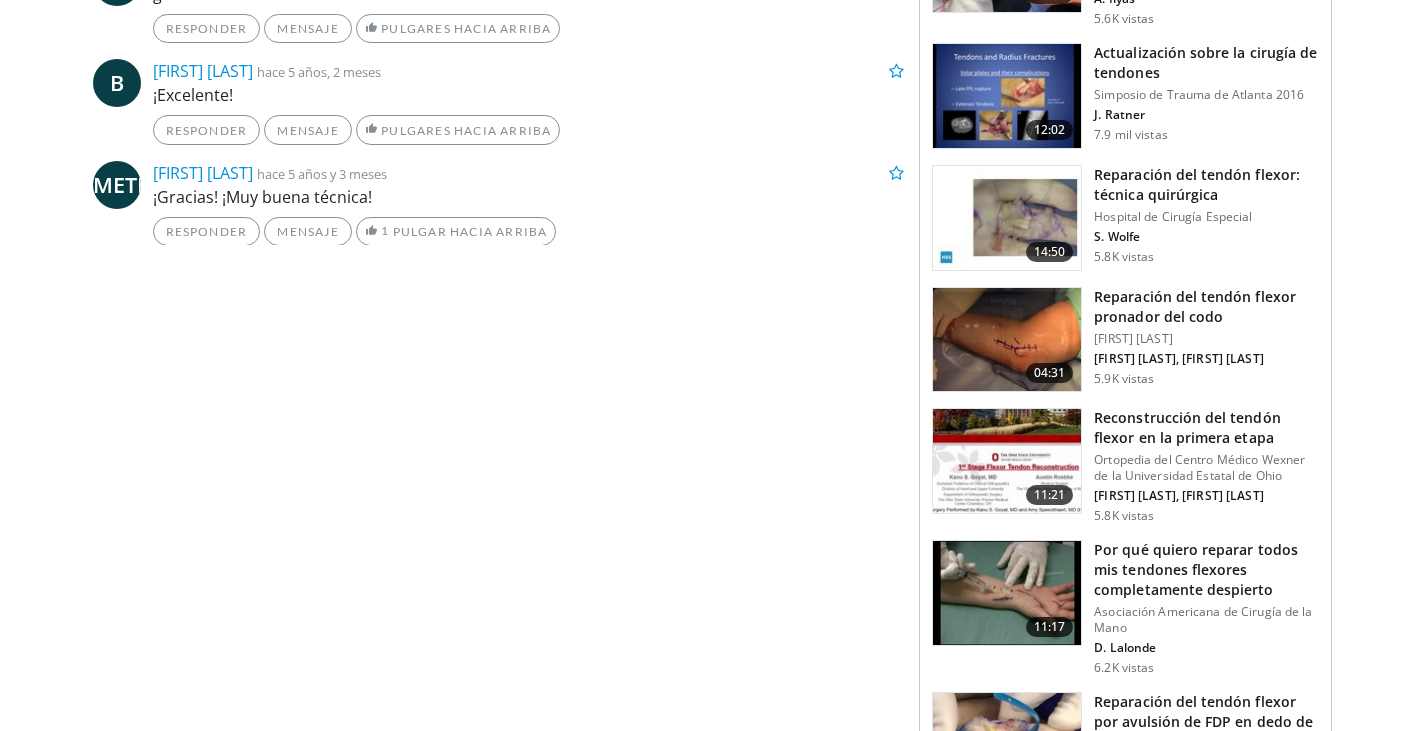 scroll, scrollTop: 743, scrollLeft: 0, axis: vertical 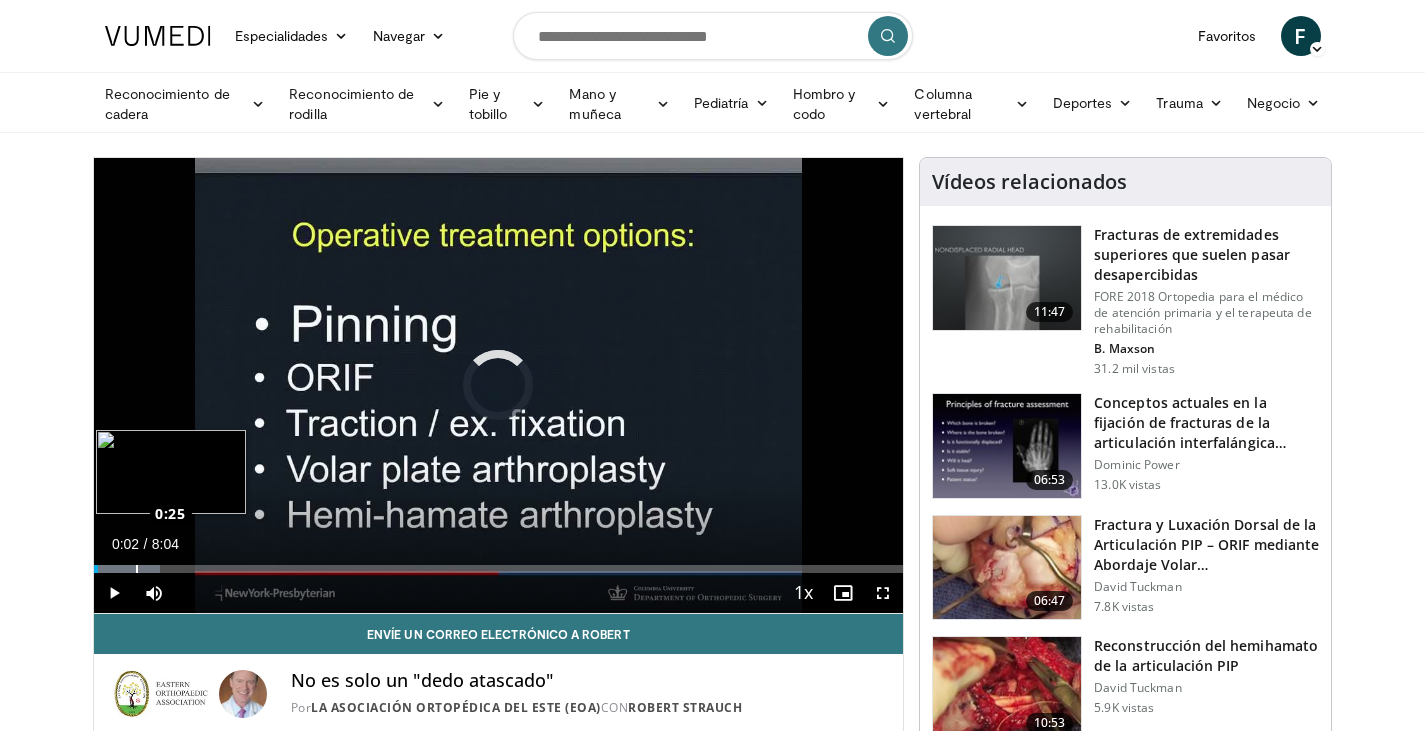click on "Loaded :  8.18% 0:25 0:25" at bounding box center (499, 563) 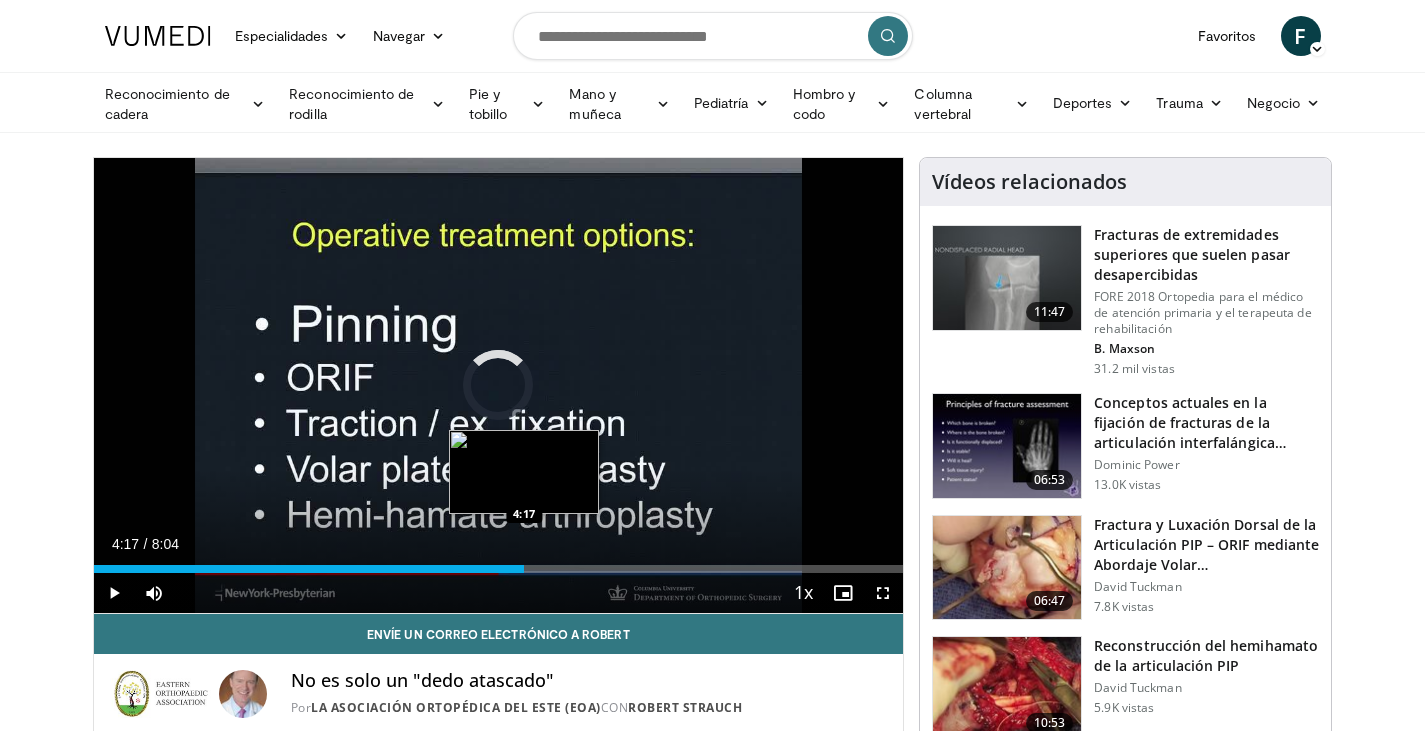 click on "Loaded :  18.43% 4:17 4:17" at bounding box center (499, 569) 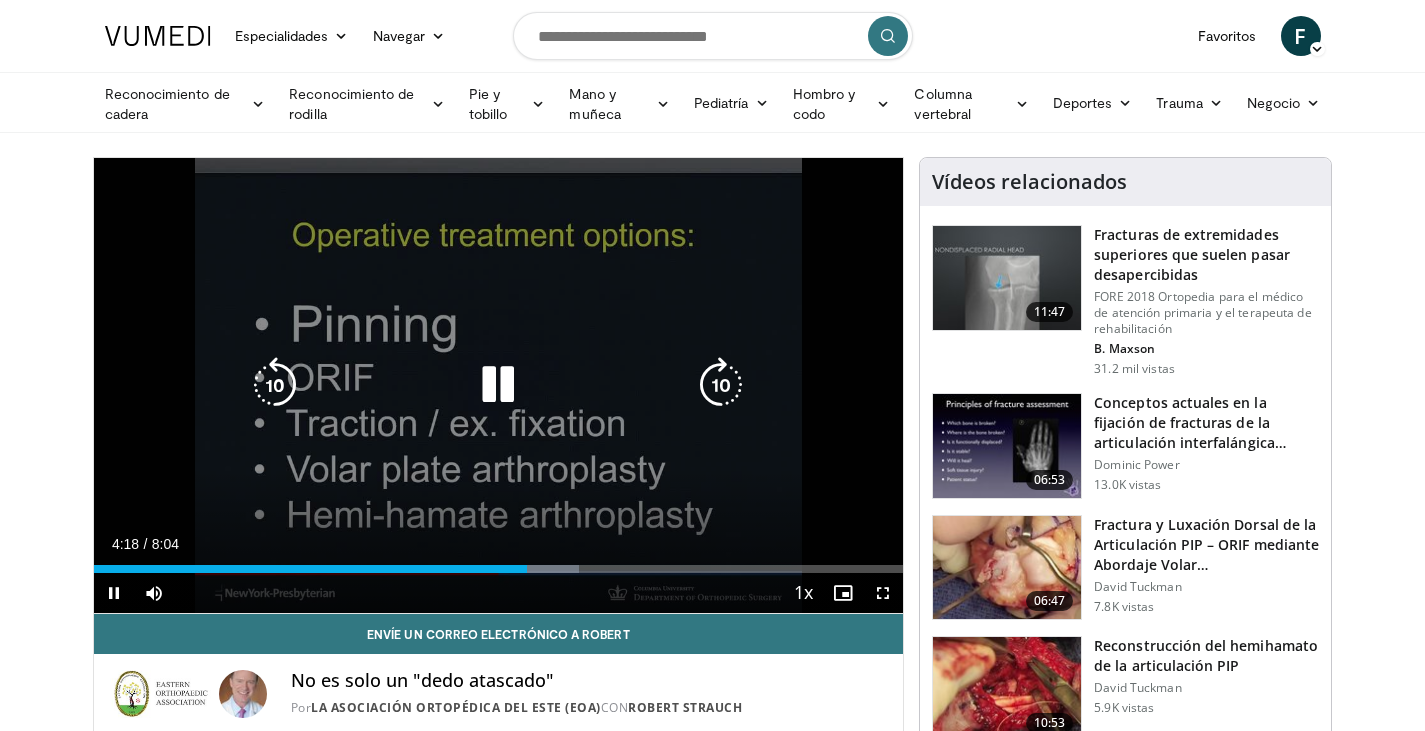 click on "Loaded :  59.92% 4:19 7:01" at bounding box center (499, 563) 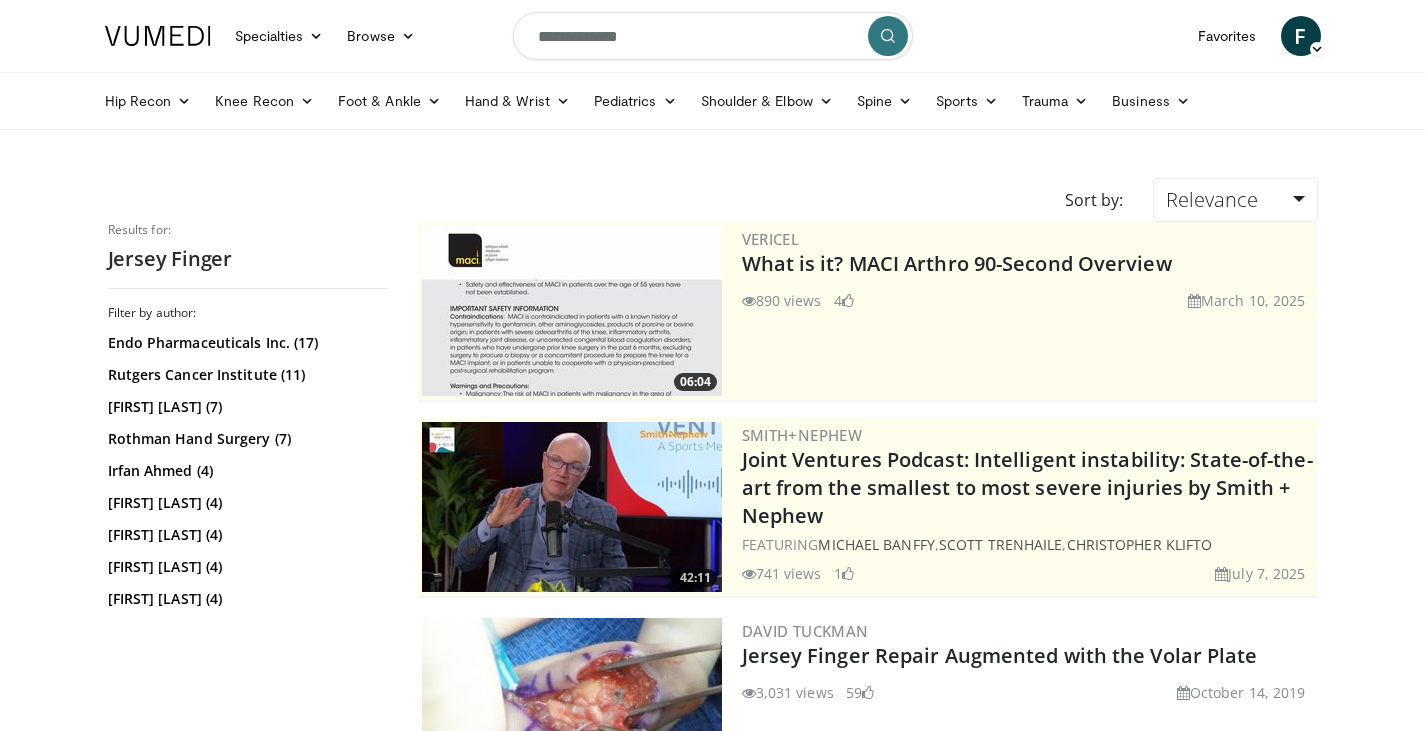 scroll, scrollTop: 0, scrollLeft: 0, axis: both 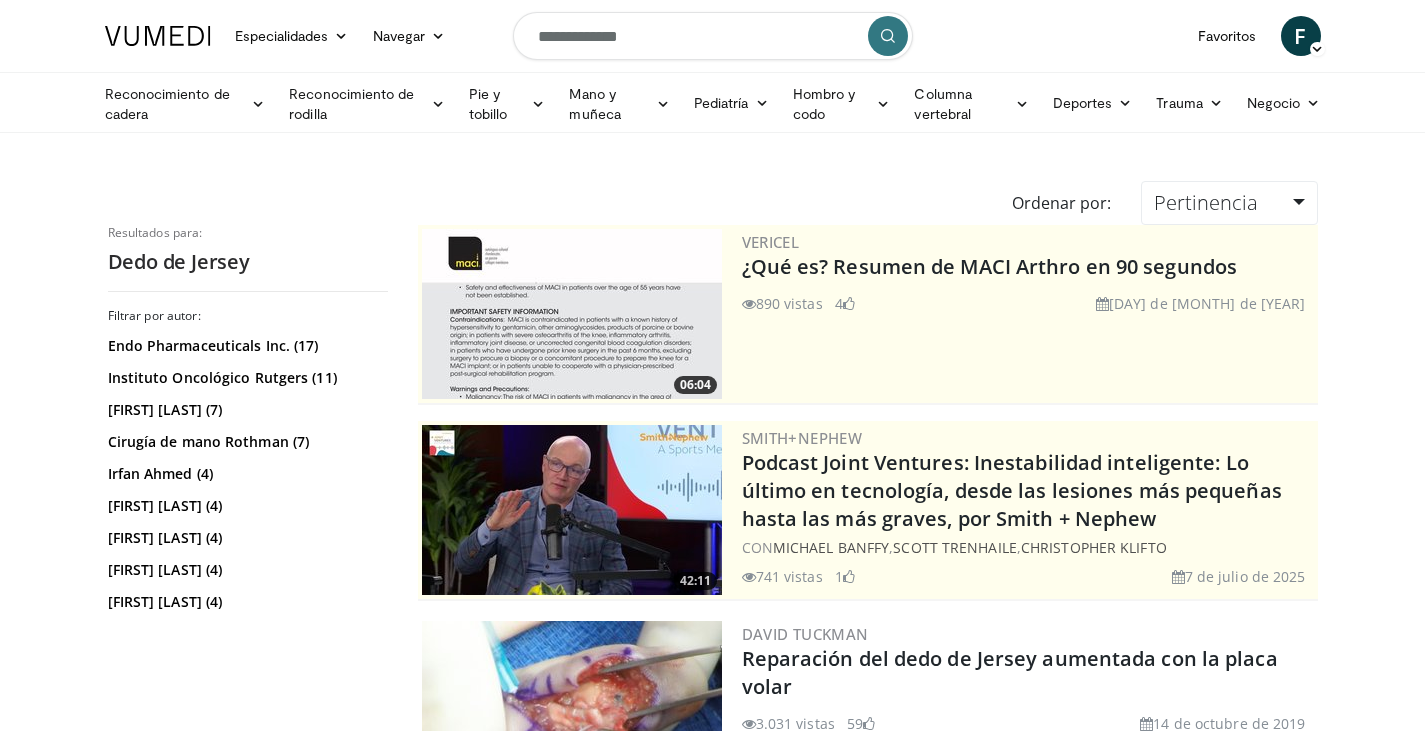 click on "**********" at bounding box center (713, 36) 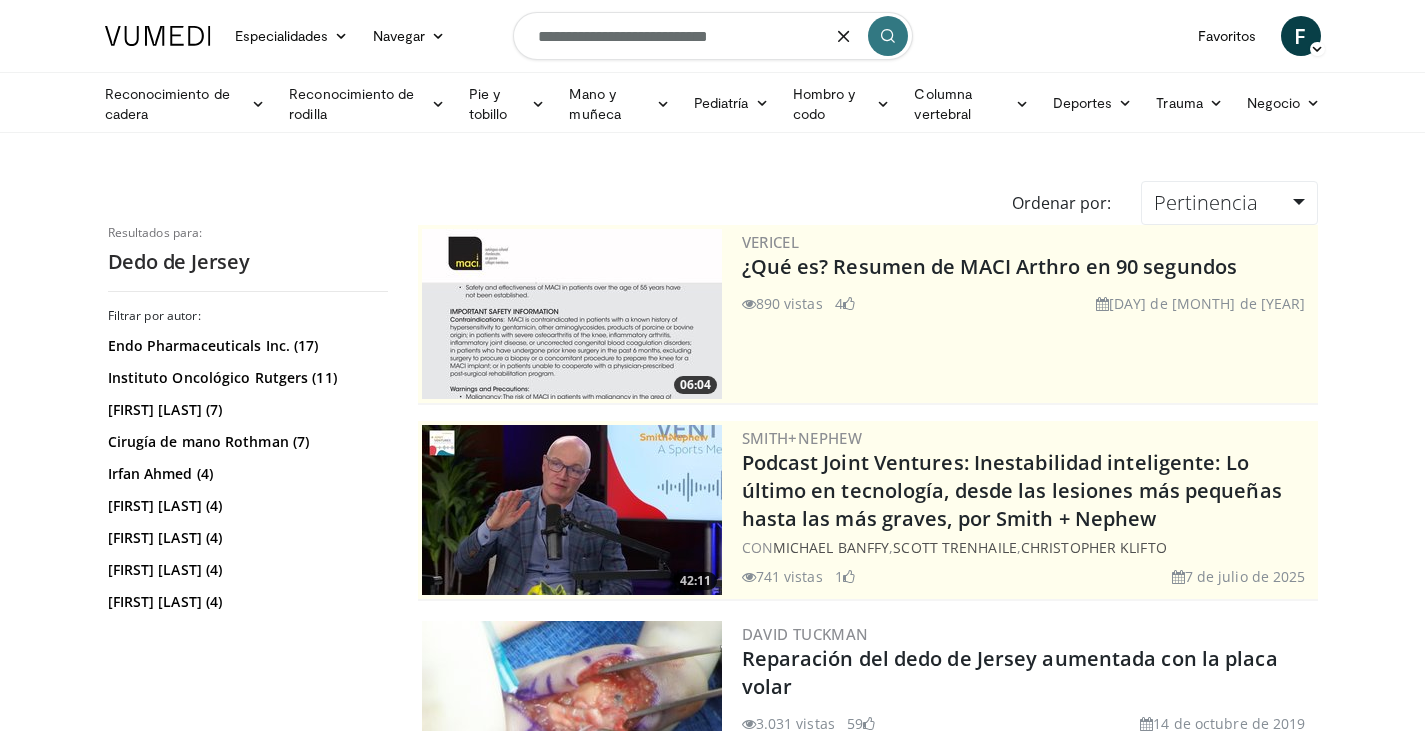 type on "**********" 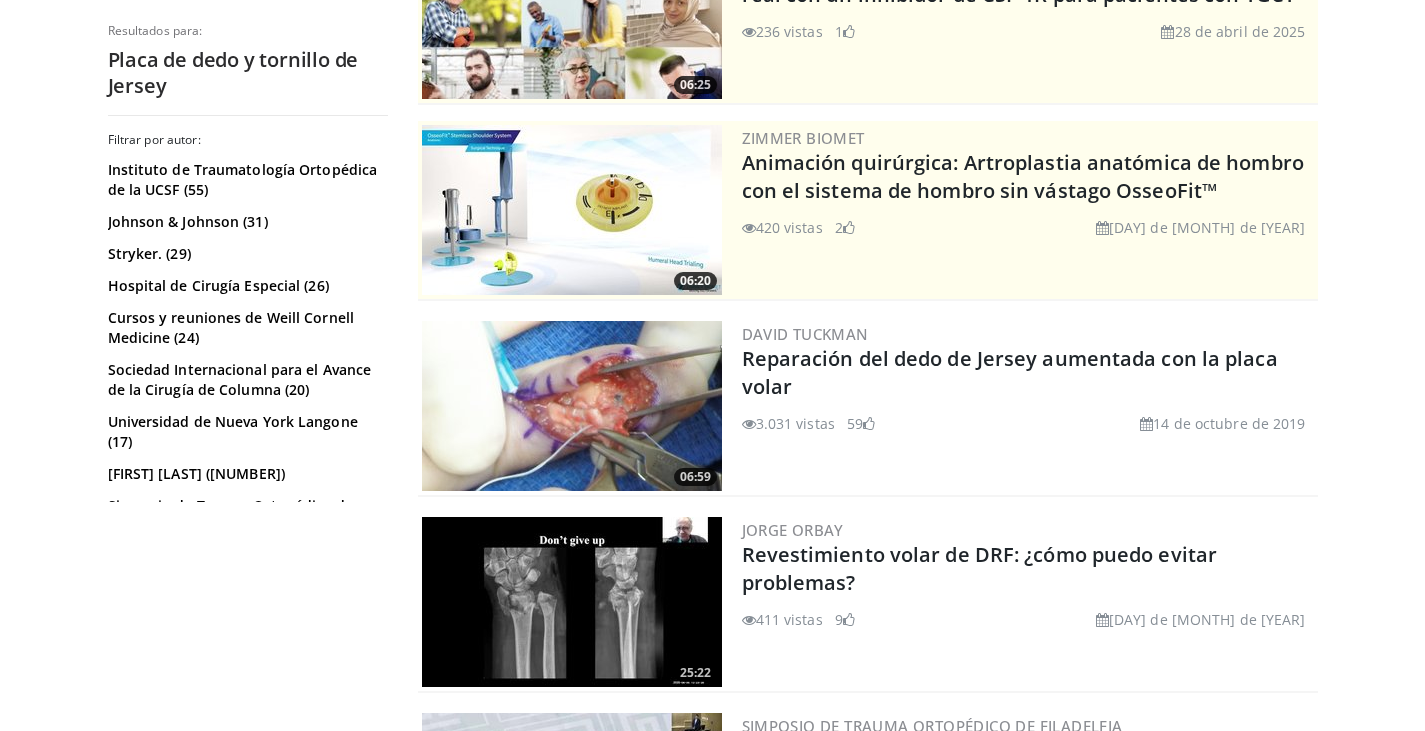 scroll, scrollTop: 0, scrollLeft: 0, axis: both 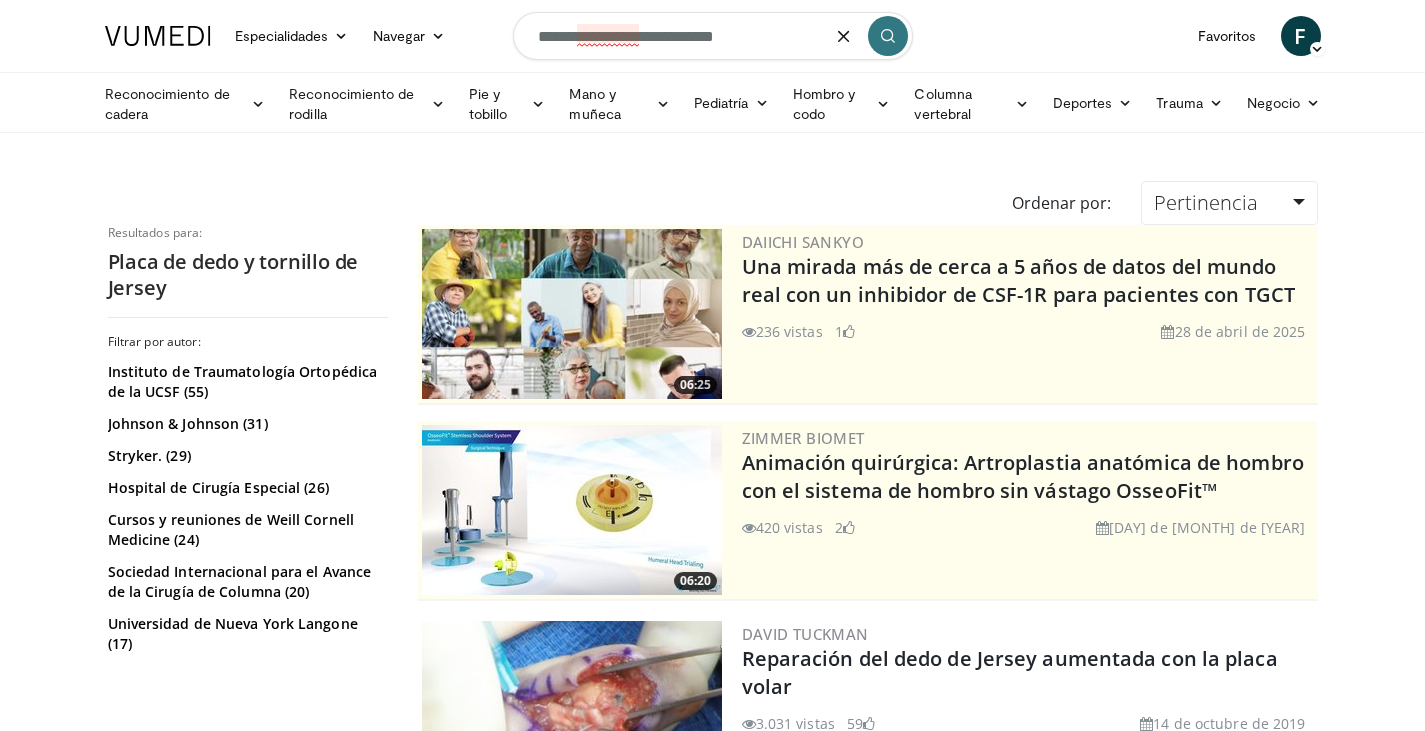 drag, startPoint x: 774, startPoint y: 43, endPoint x: 636, endPoint y: 31, distance: 138.52075 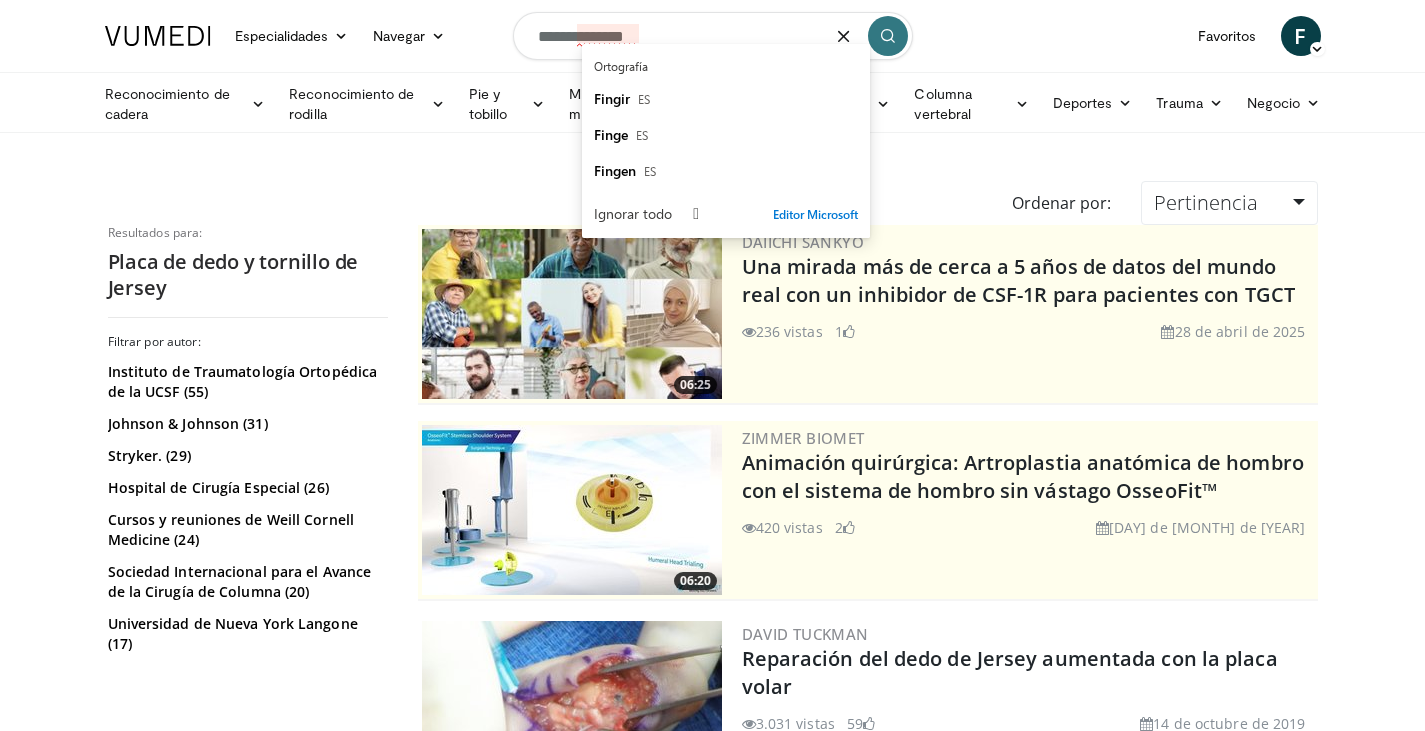 type on "**********" 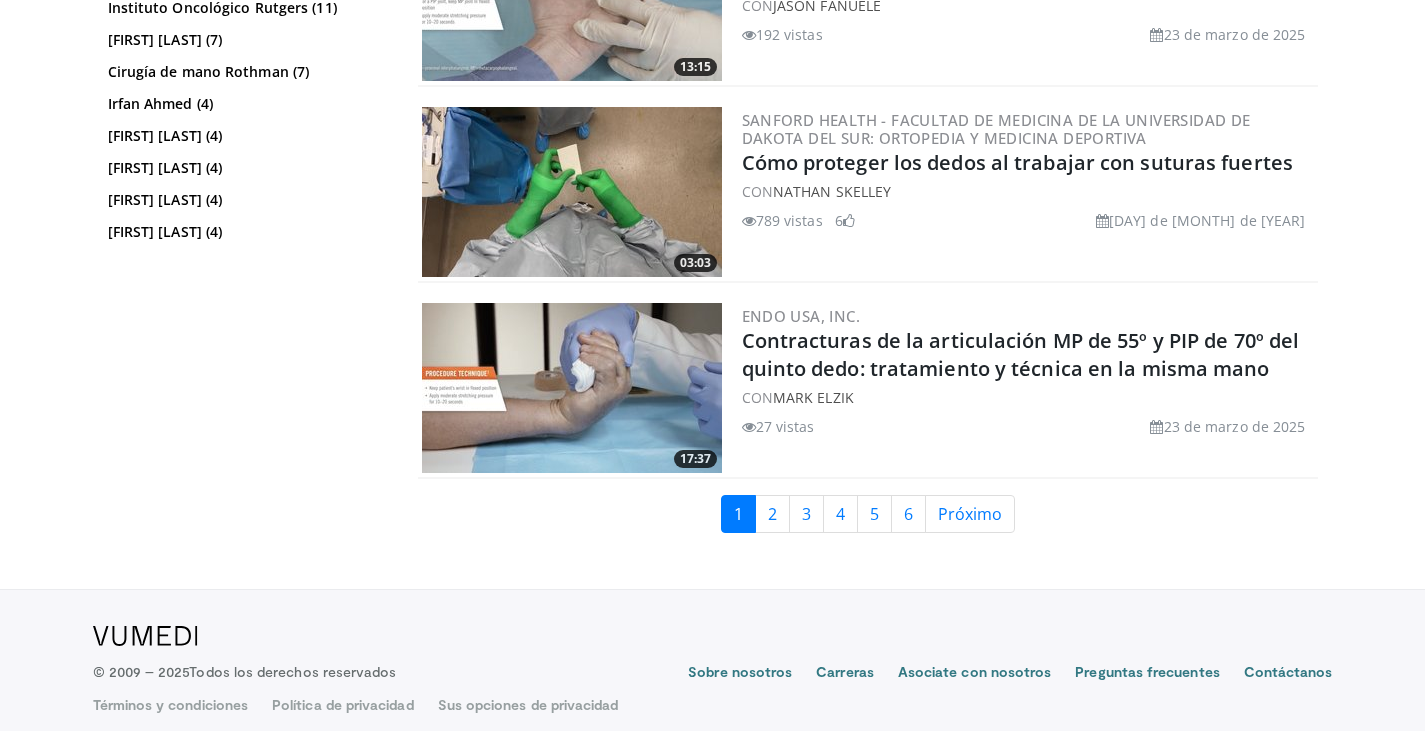 scroll, scrollTop: 4449, scrollLeft: 0, axis: vertical 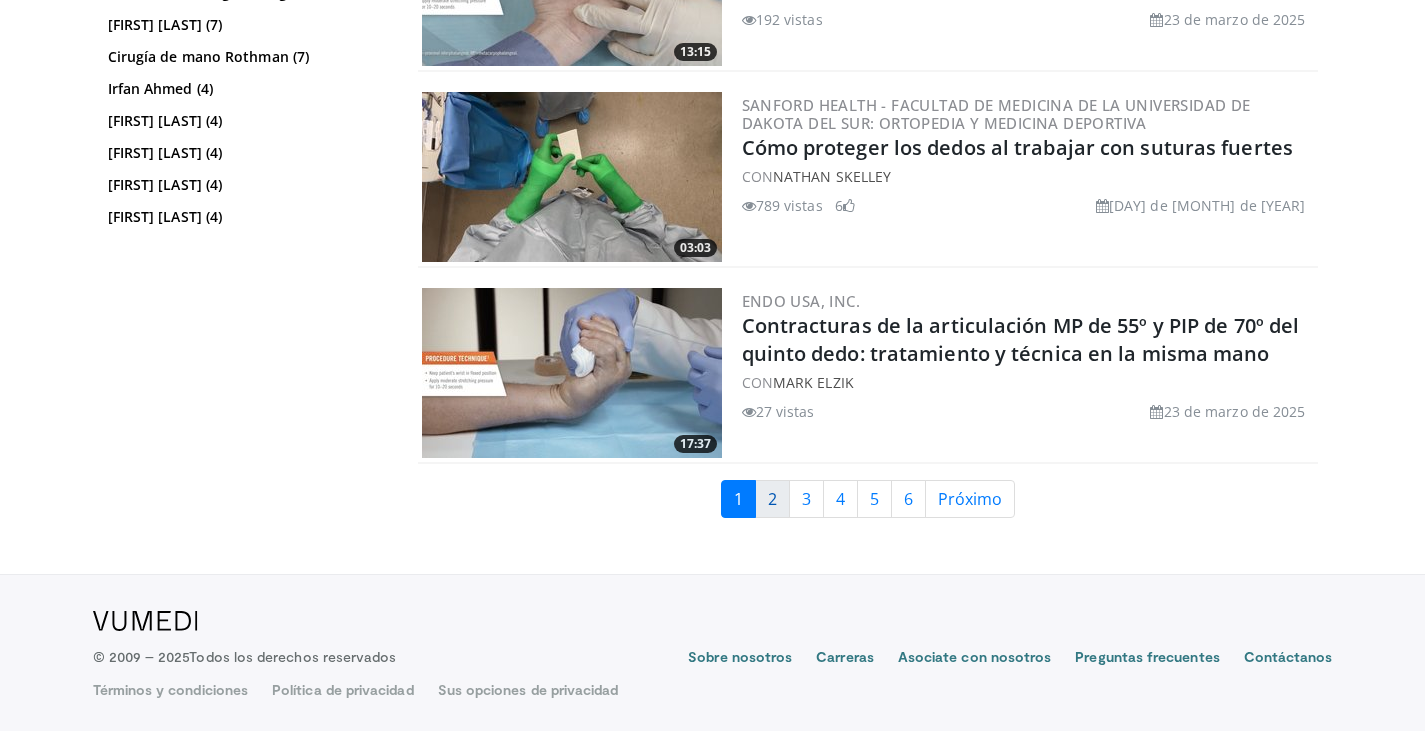 click on "2" at bounding box center (772, 499) 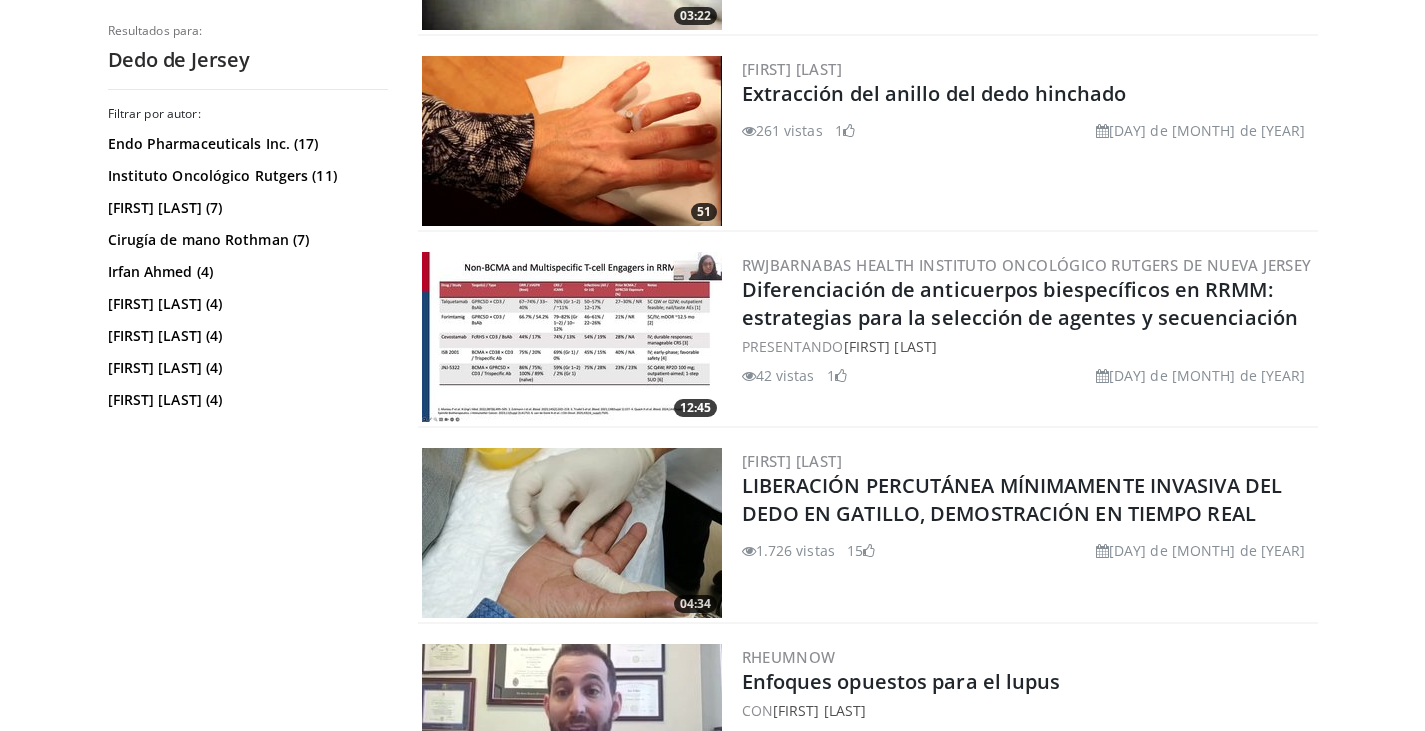 scroll, scrollTop: 4500, scrollLeft: 0, axis: vertical 